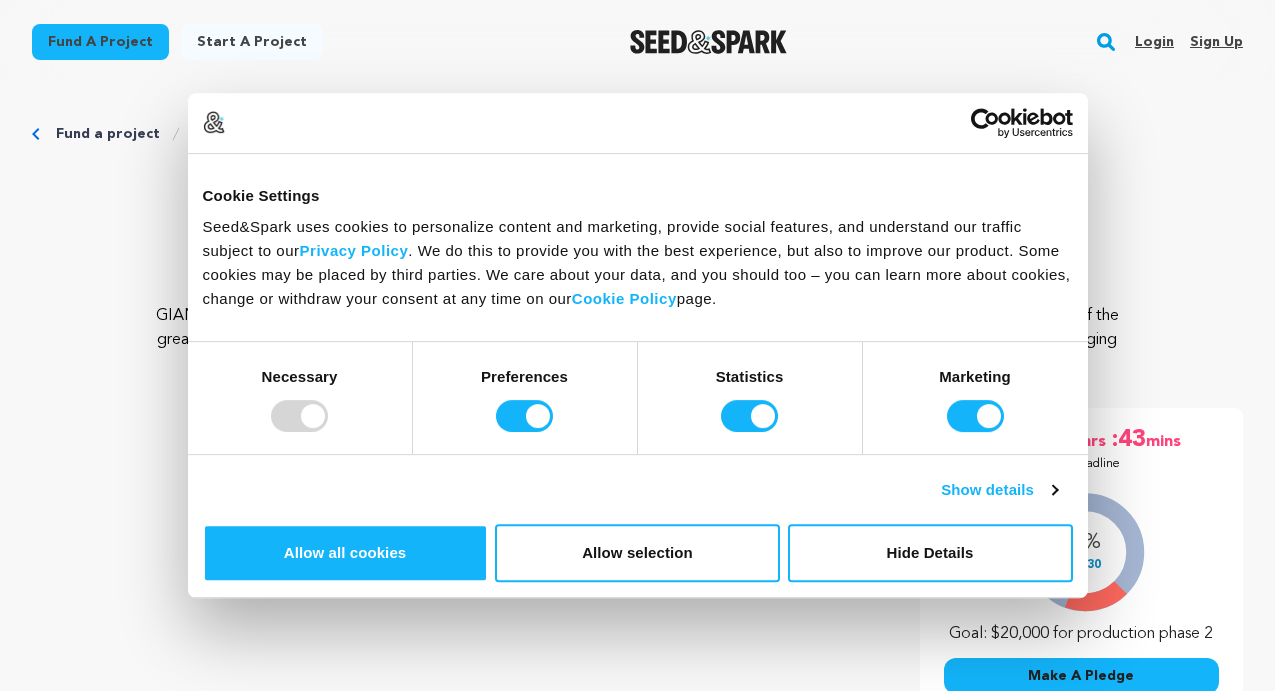 scroll, scrollTop: 0, scrollLeft: 0, axis: both 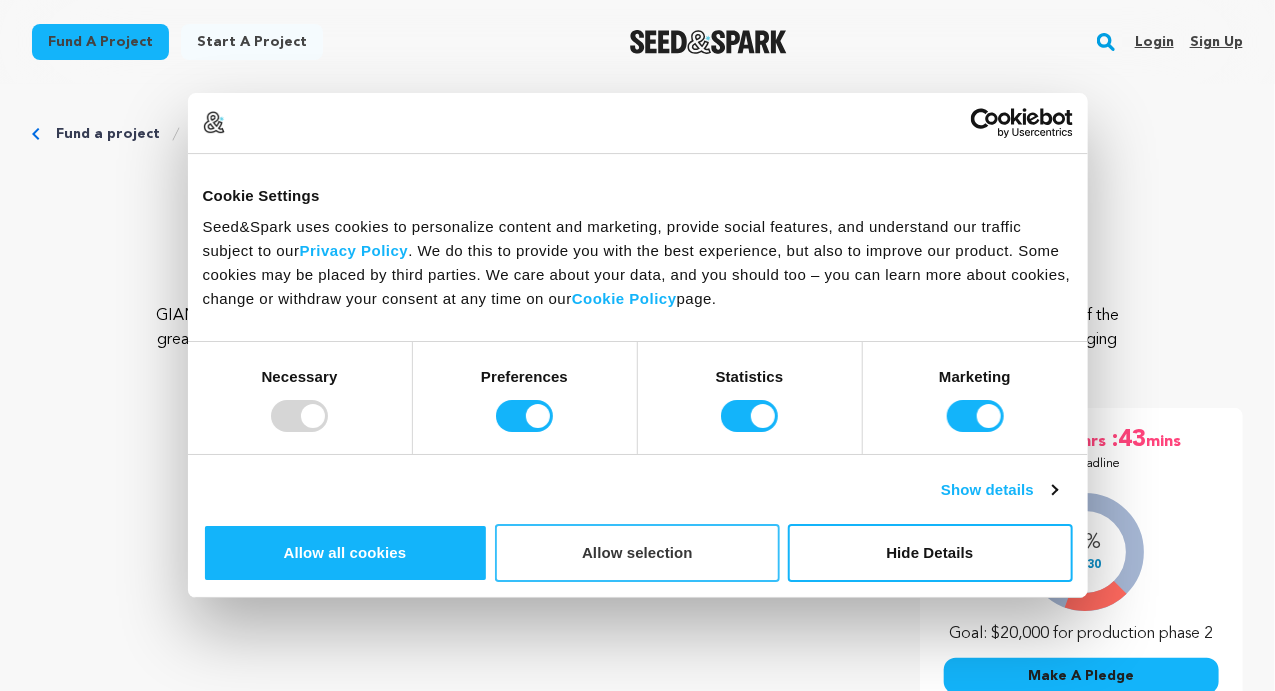 click on "Allow selection" at bounding box center (637, 553) 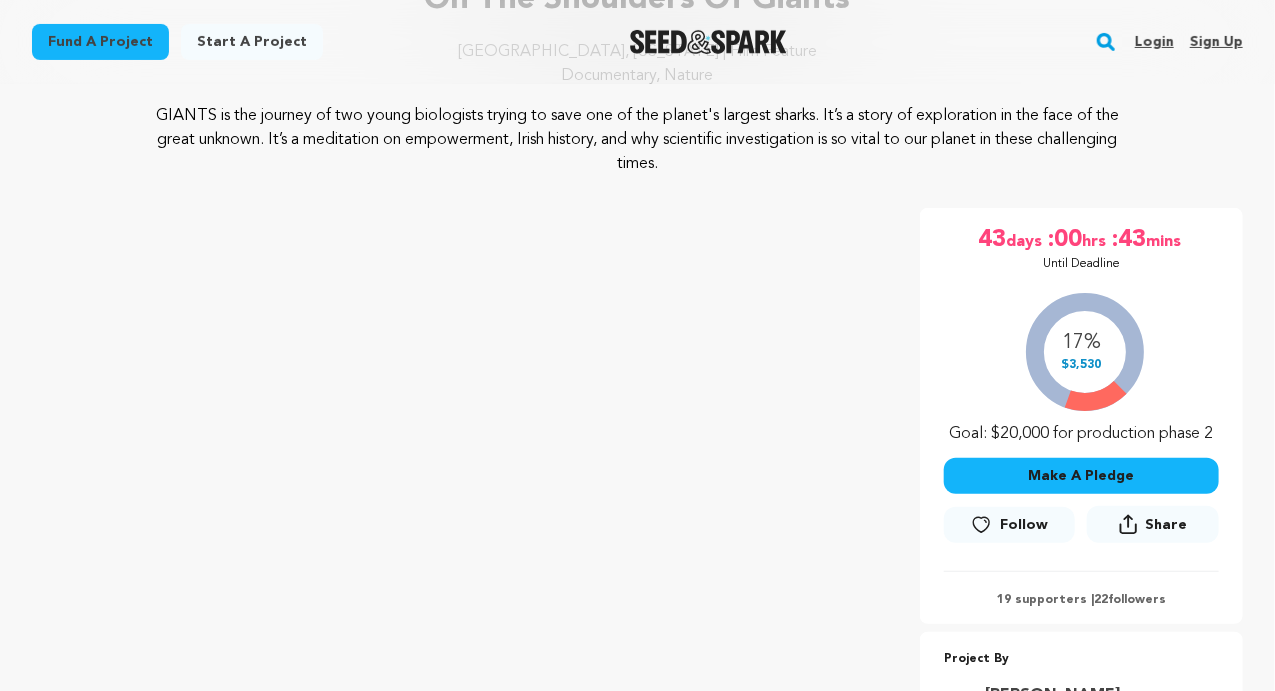 scroll, scrollTop: 300, scrollLeft: 0, axis: vertical 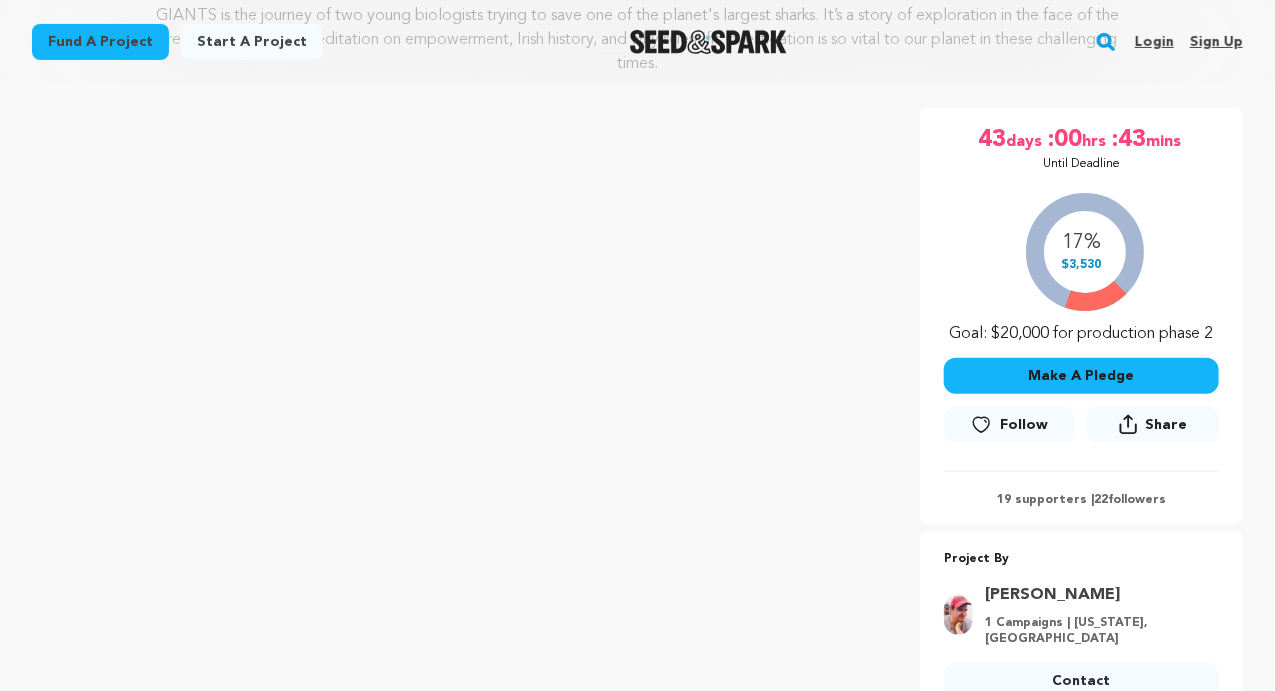 click on "Make A Pledge" at bounding box center [1081, 376] 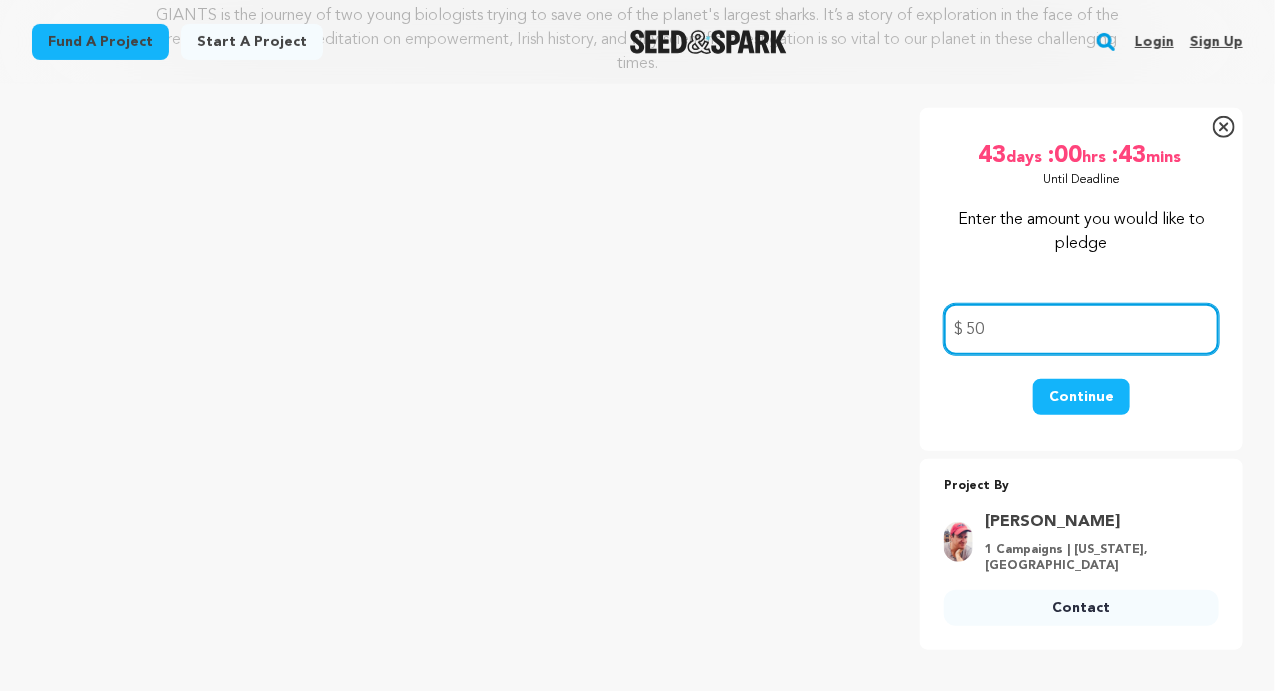 type on "50" 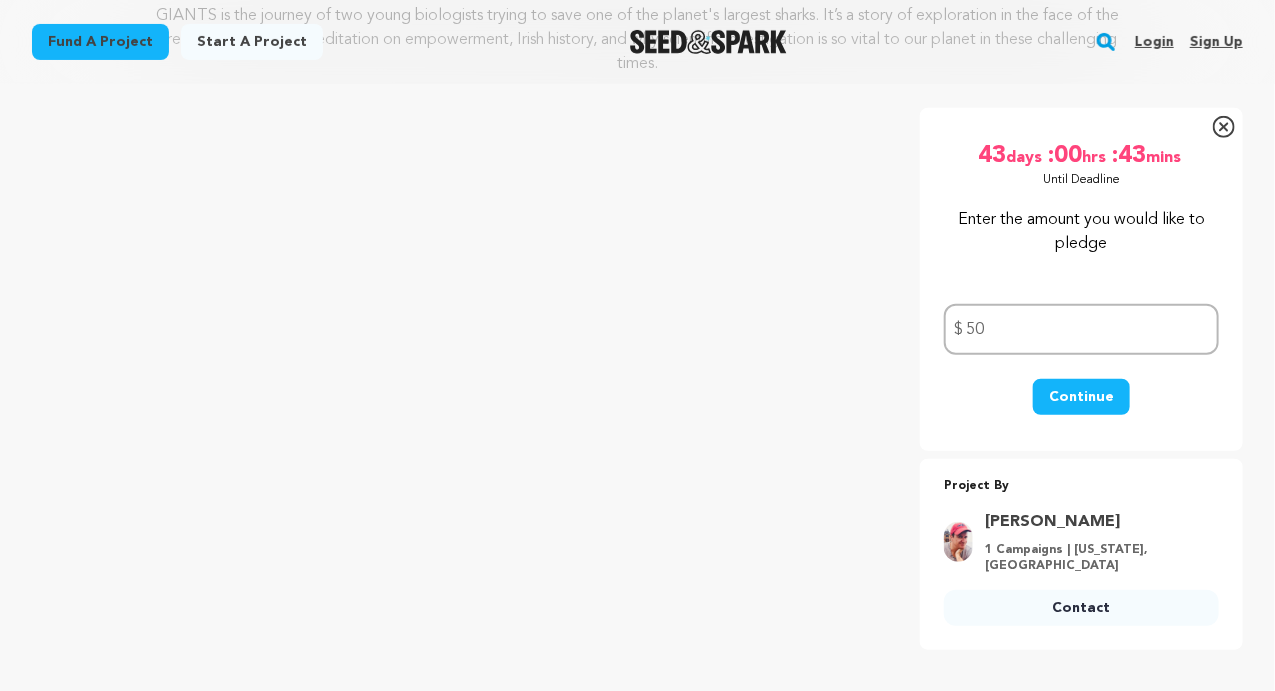 click on "Continue" at bounding box center (1081, 397) 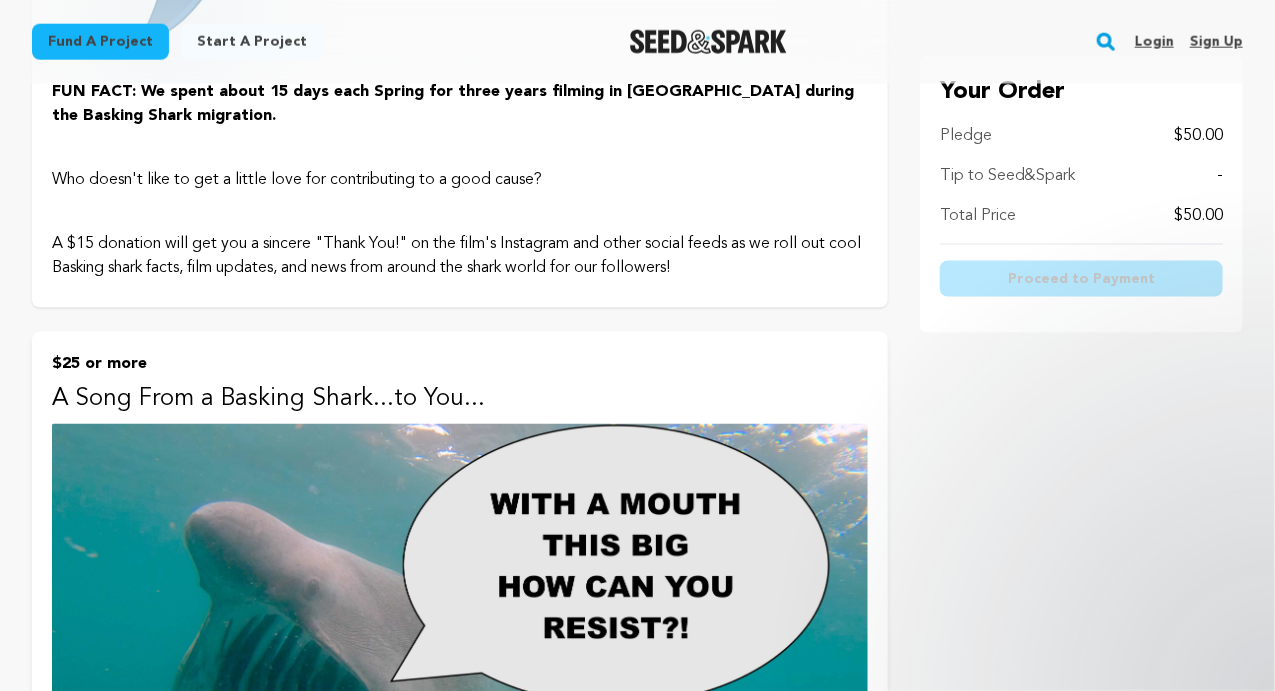 scroll, scrollTop: 1100, scrollLeft: 0, axis: vertical 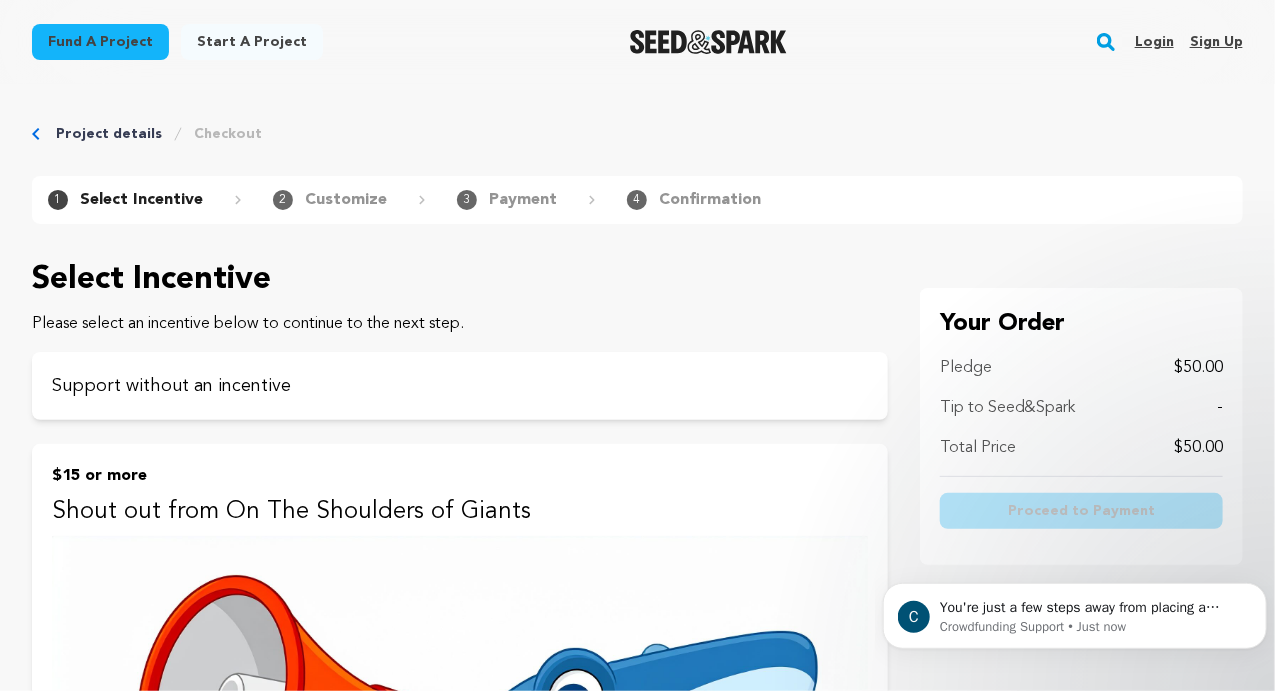 drag, startPoint x: 1149, startPoint y: 375, endPoint x: 1160, endPoint y: 366, distance: 14.21267 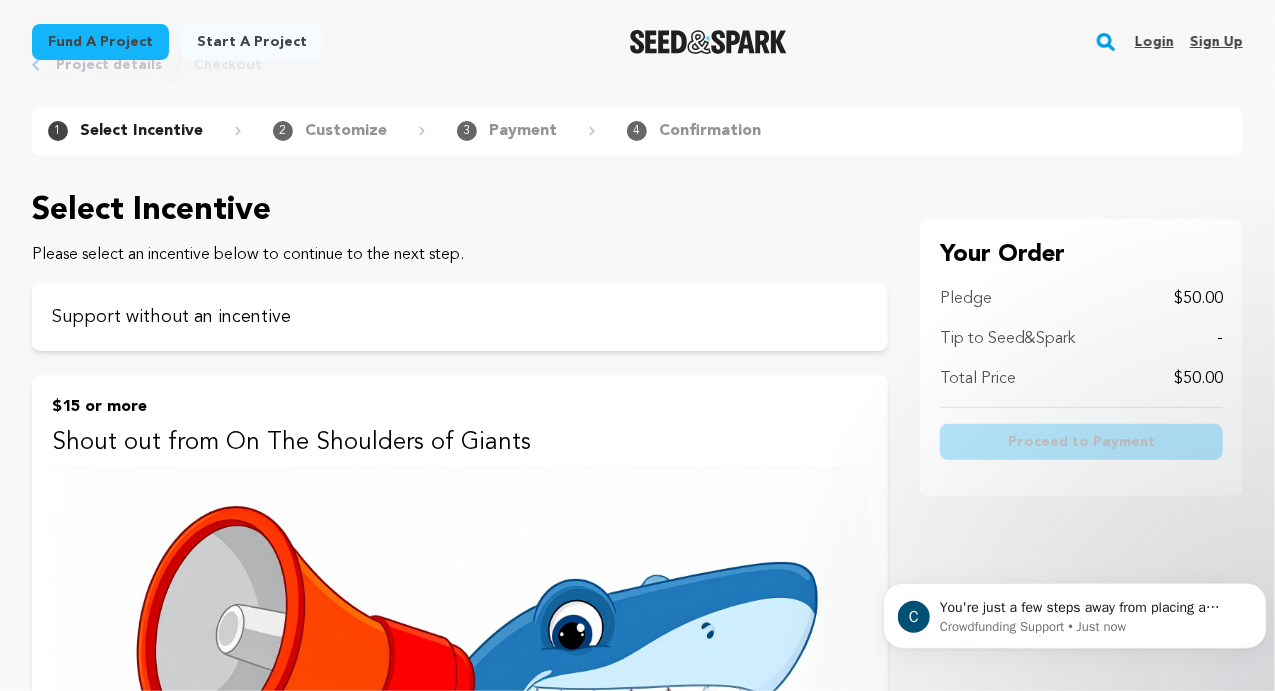 scroll, scrollTop: 0, scrollLeft: 0, axis: both 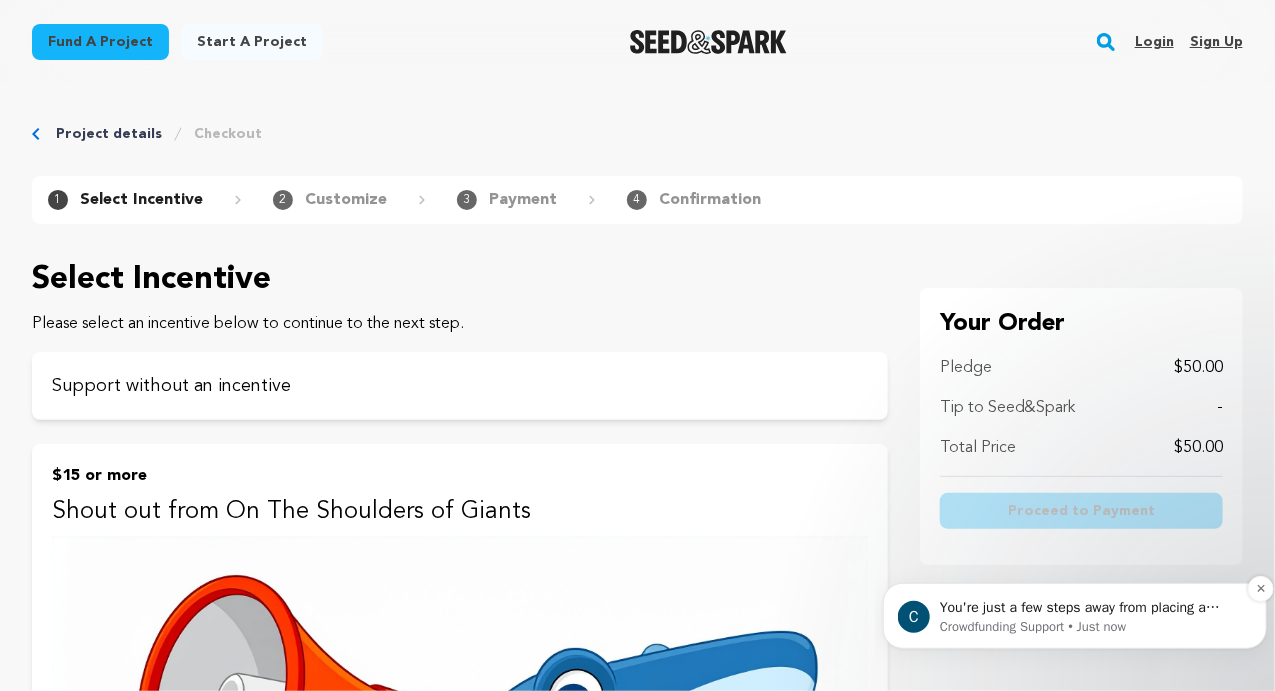 click on "You're just a few steps away from placing a pledge!  If you have any troubleshooting questions, reply here to contact the Seed&amp;Spark support team.  (note: replying to this chat does not reach the creators behind the project.)" at bounding box center (1090, 607) 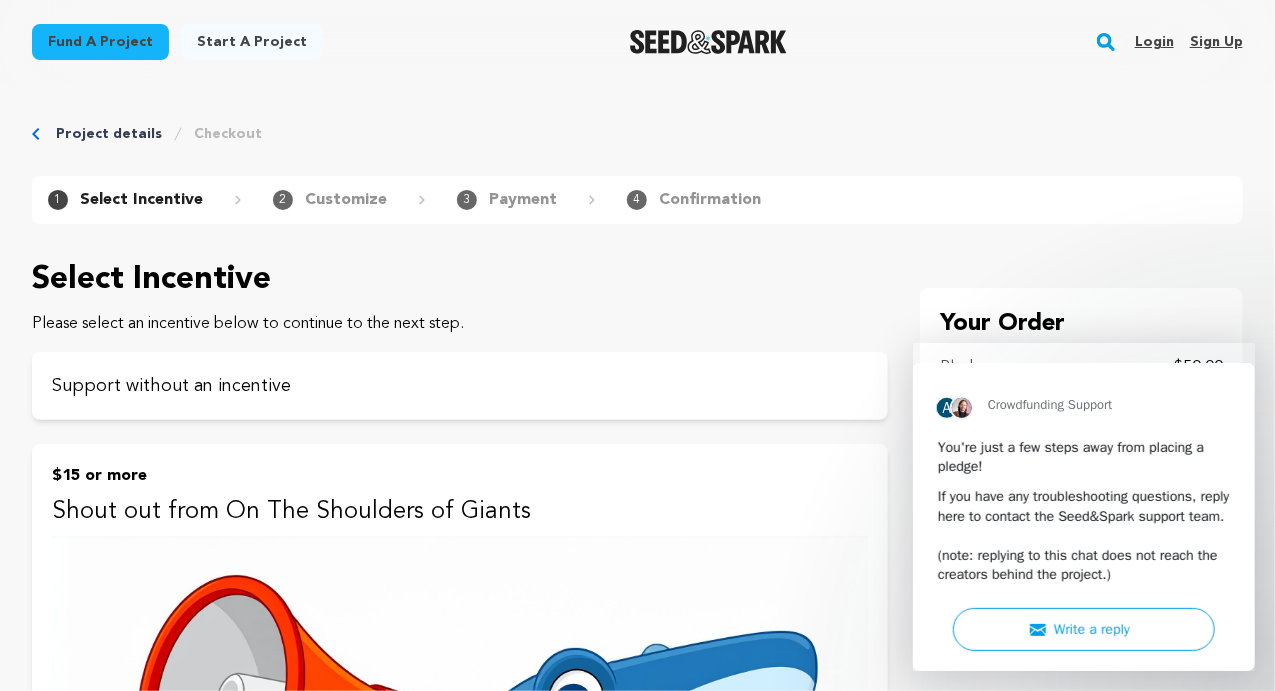 scroll, scrollTop: 0, scrollLeft: 0, axis: both 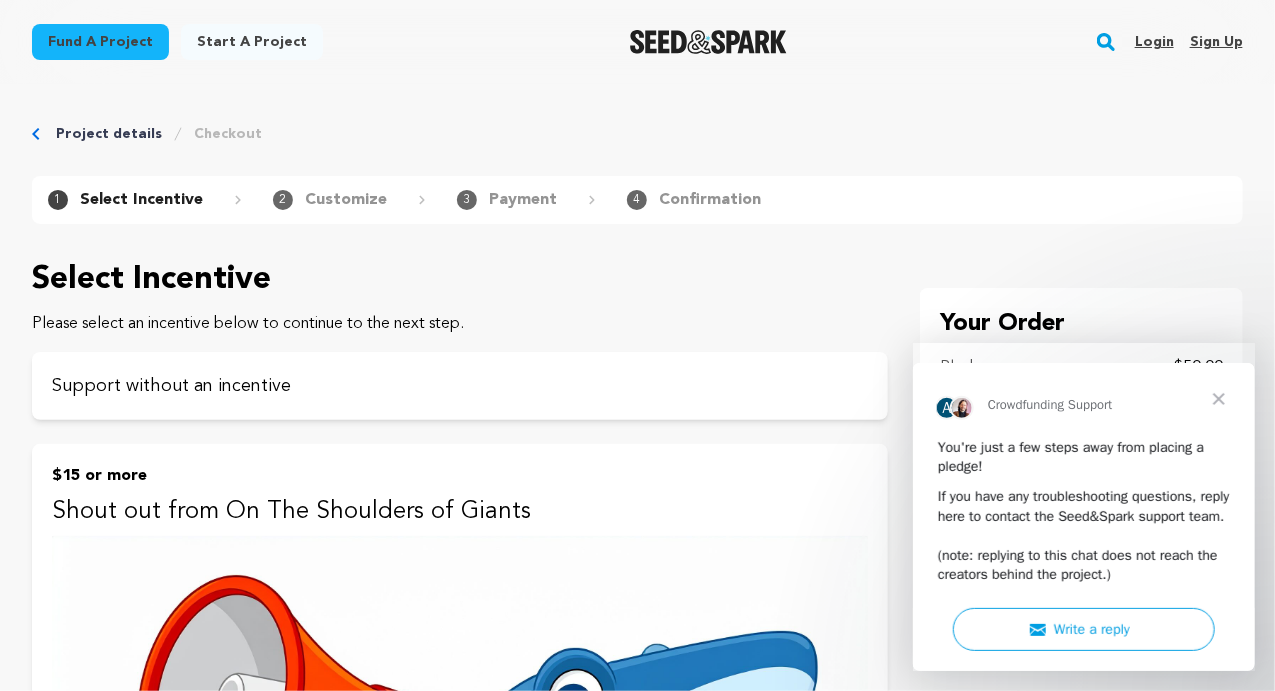 click at bounding box center [1218, 399] 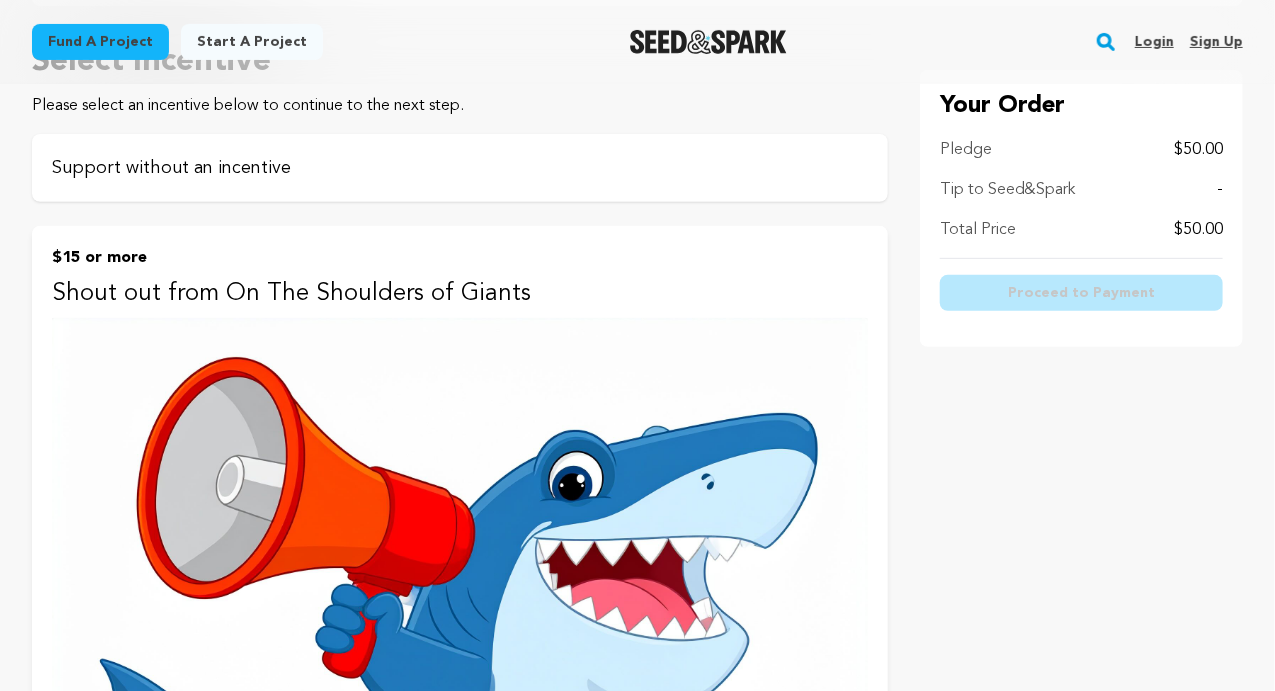 scroll, scrollTop: 100, scrollLeft: 0, axis: vertical 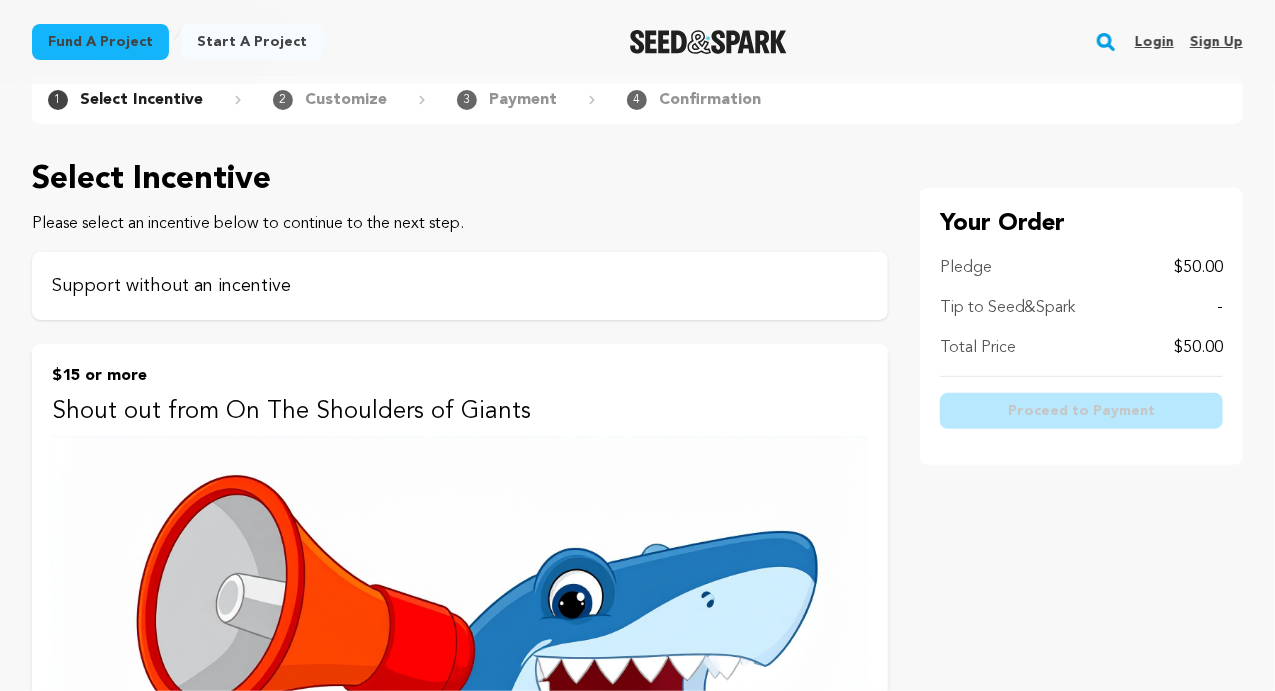 click on "Support without an incentive" at bounding box center (460, 286) 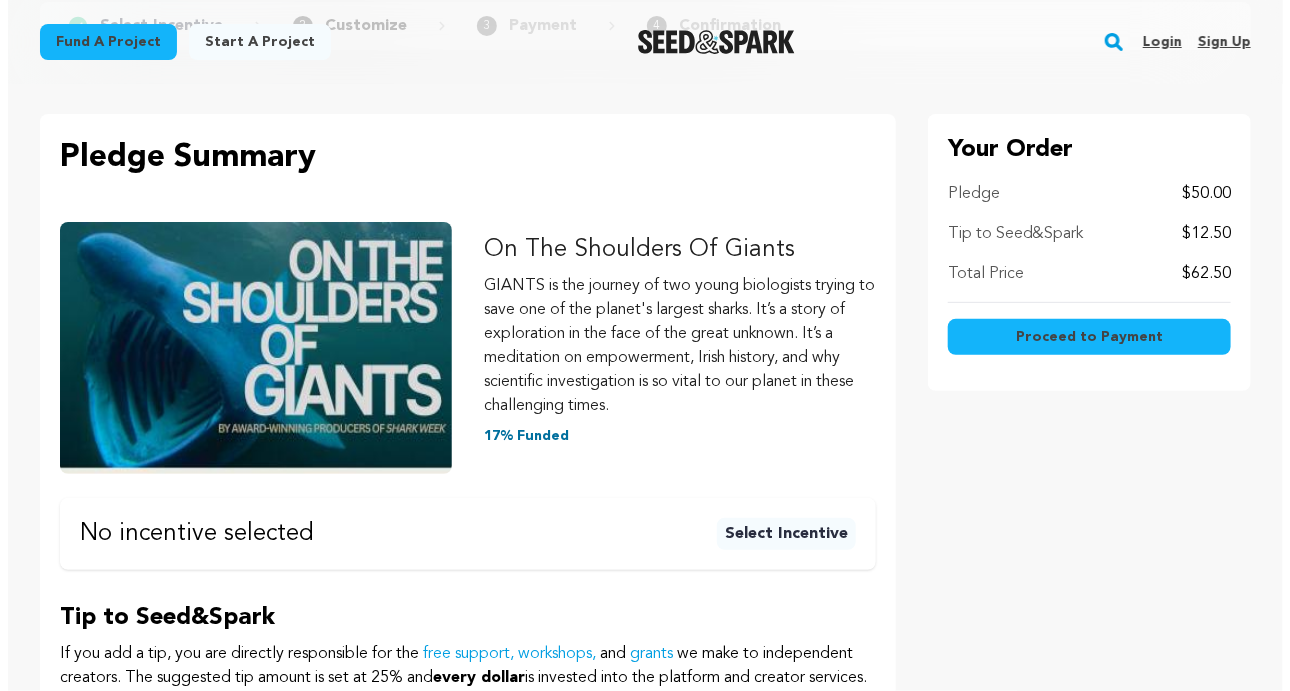 scroll, scrollTop: 200, scrollLeft: 0, axis: vertical 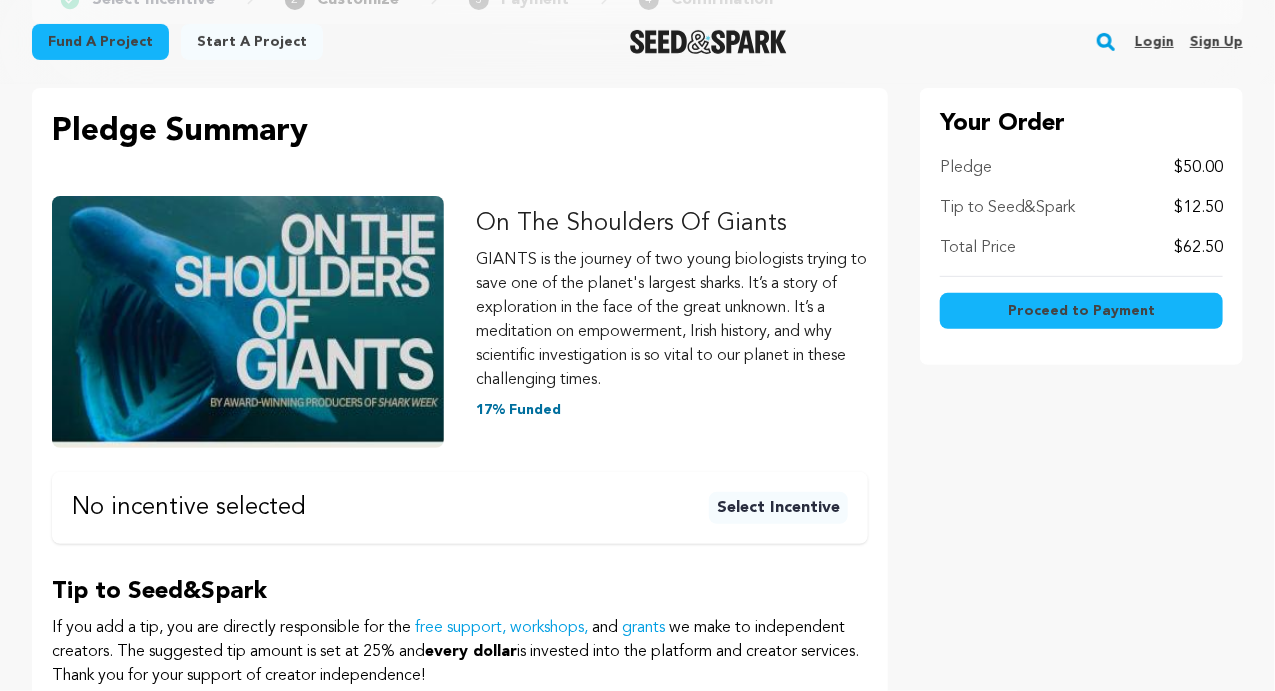 click on "Proceed to Payment" at bounding box center (1081, 311) 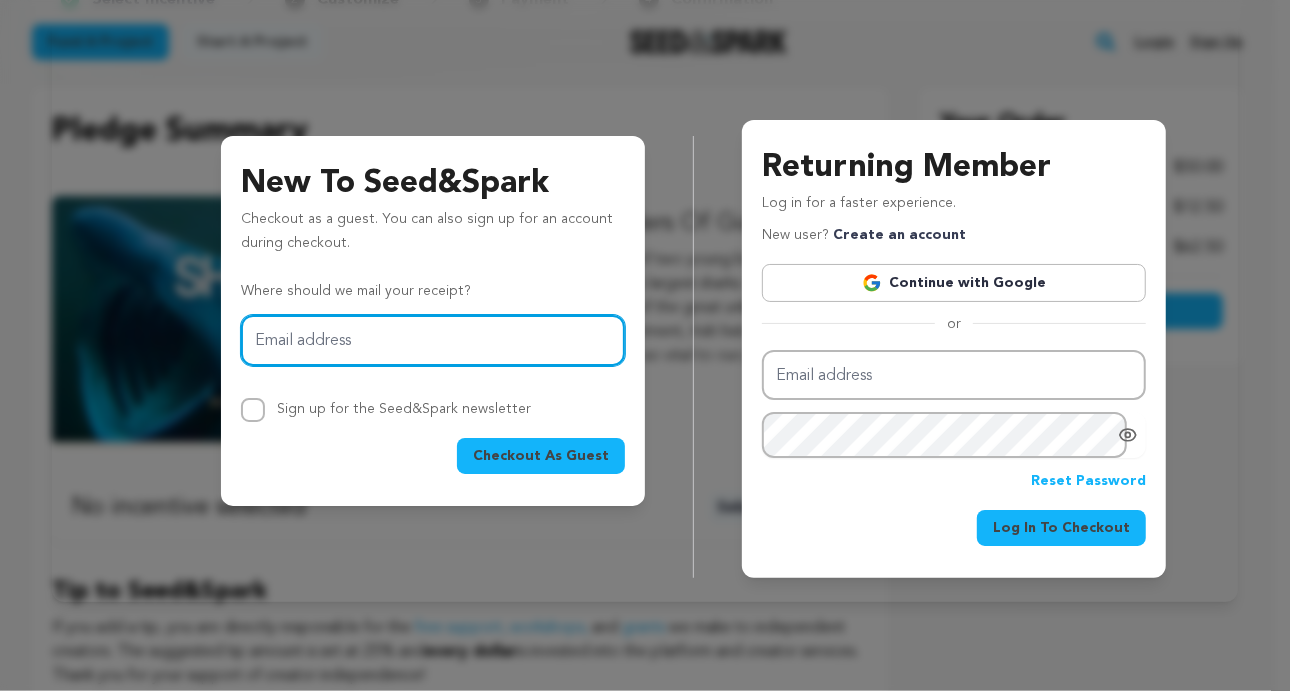 click on "Email address" at bounding box center (433, 340) 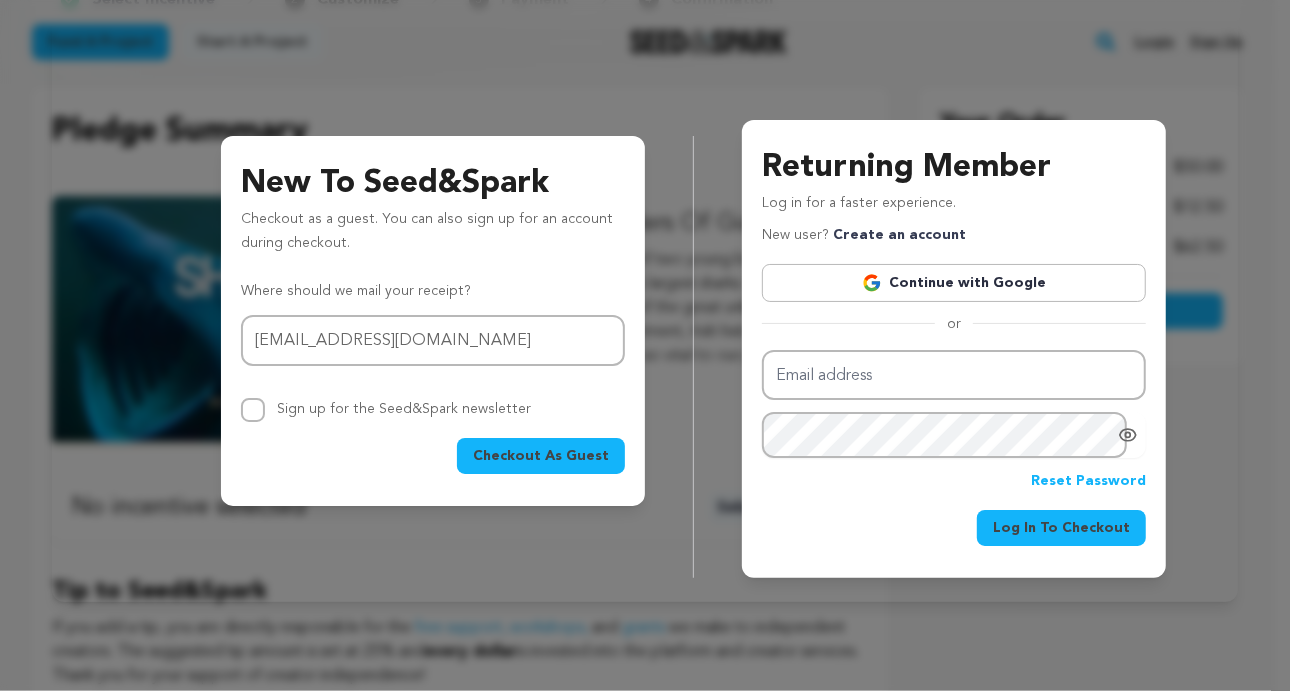 click on "Checkout As Guest" at bounding box center (541, 456) 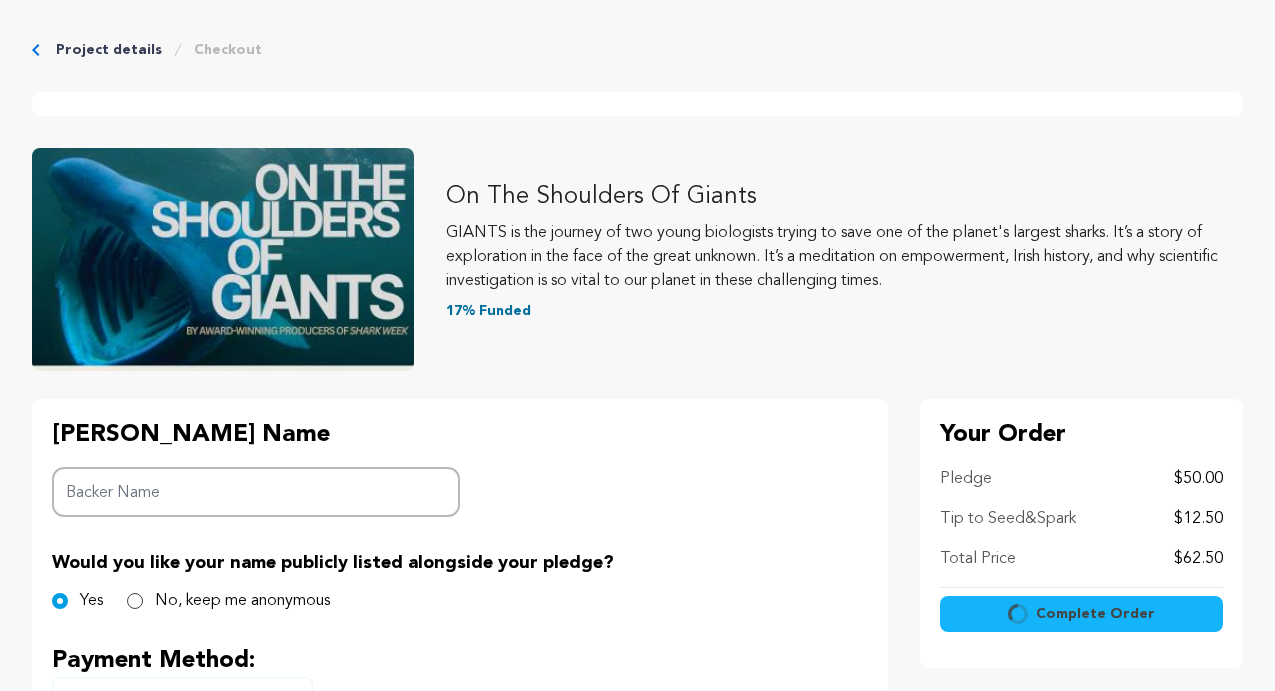 scroll, scrollTop: 0, scrollLeft: 0, axis: both 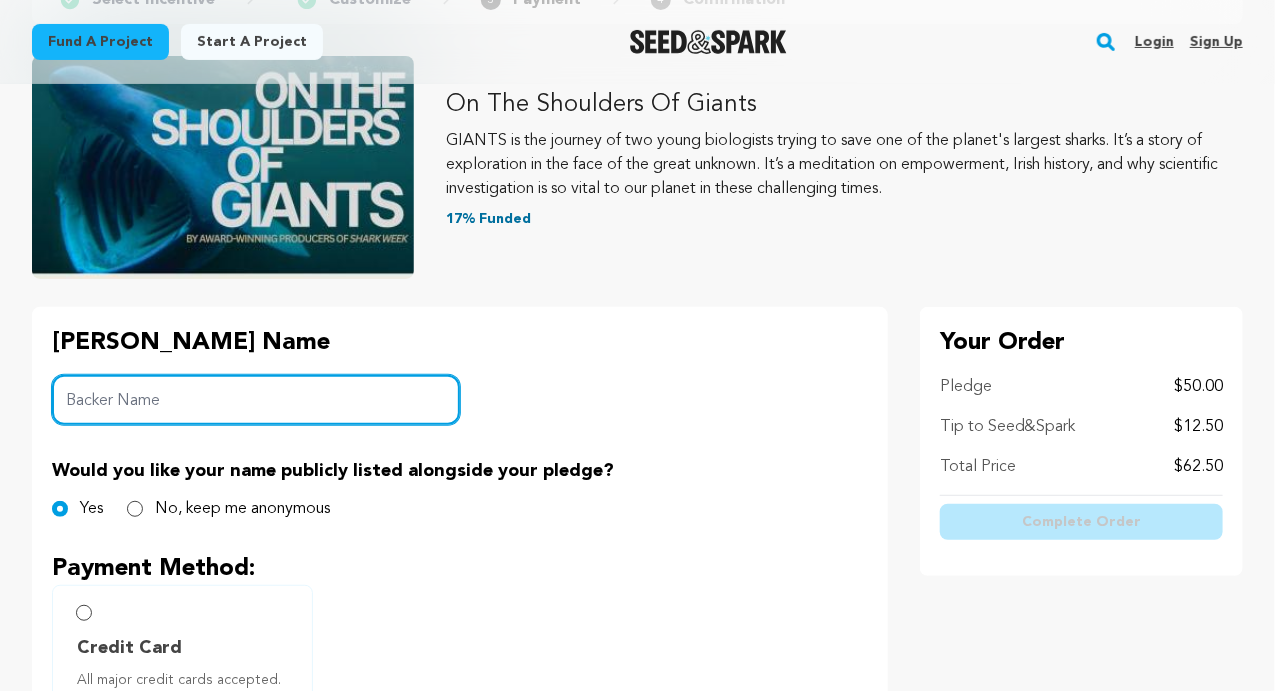 click on "Backer Name" at bounding box center [256, 400] 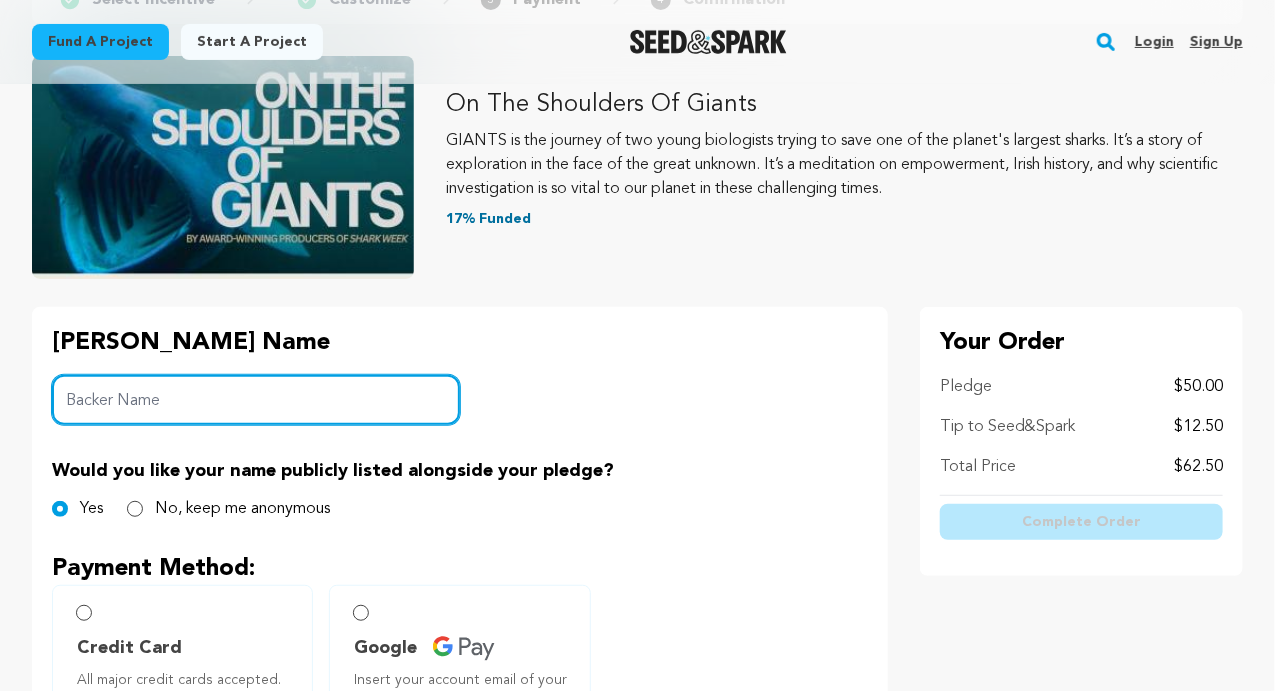 type on "Stuart Turner" 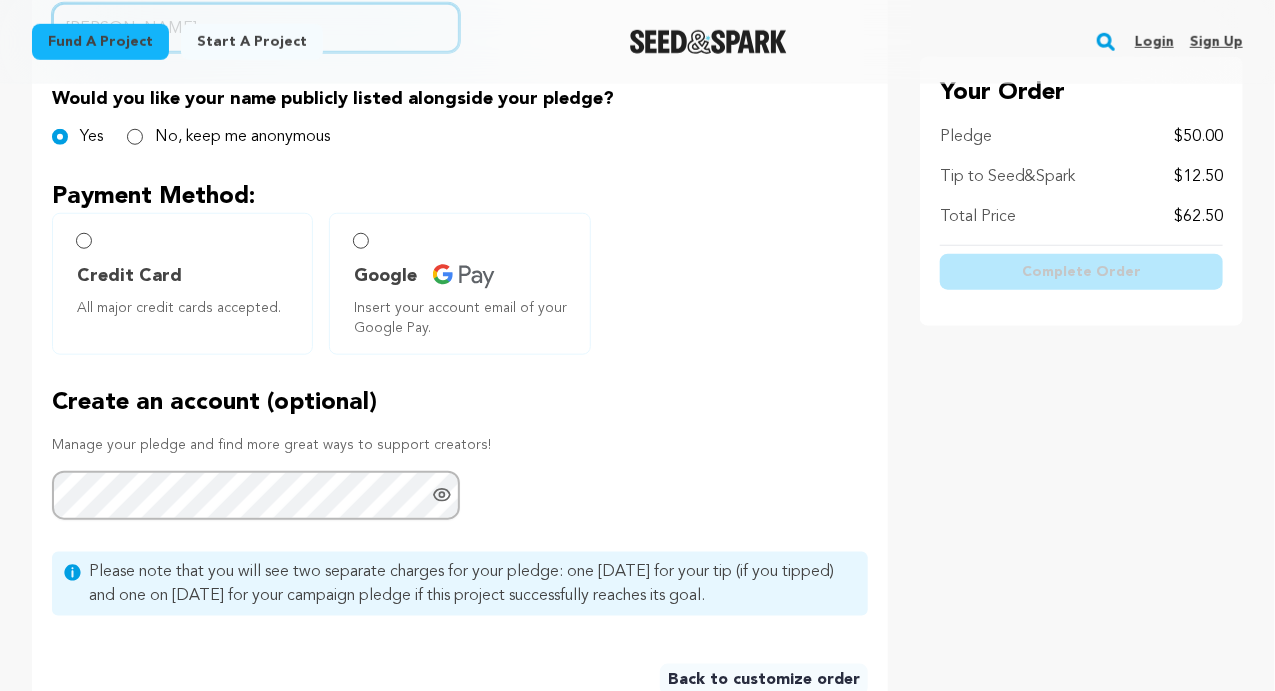 scroll, scrollTop: 600, scrollLeft: 0, axis: vertical 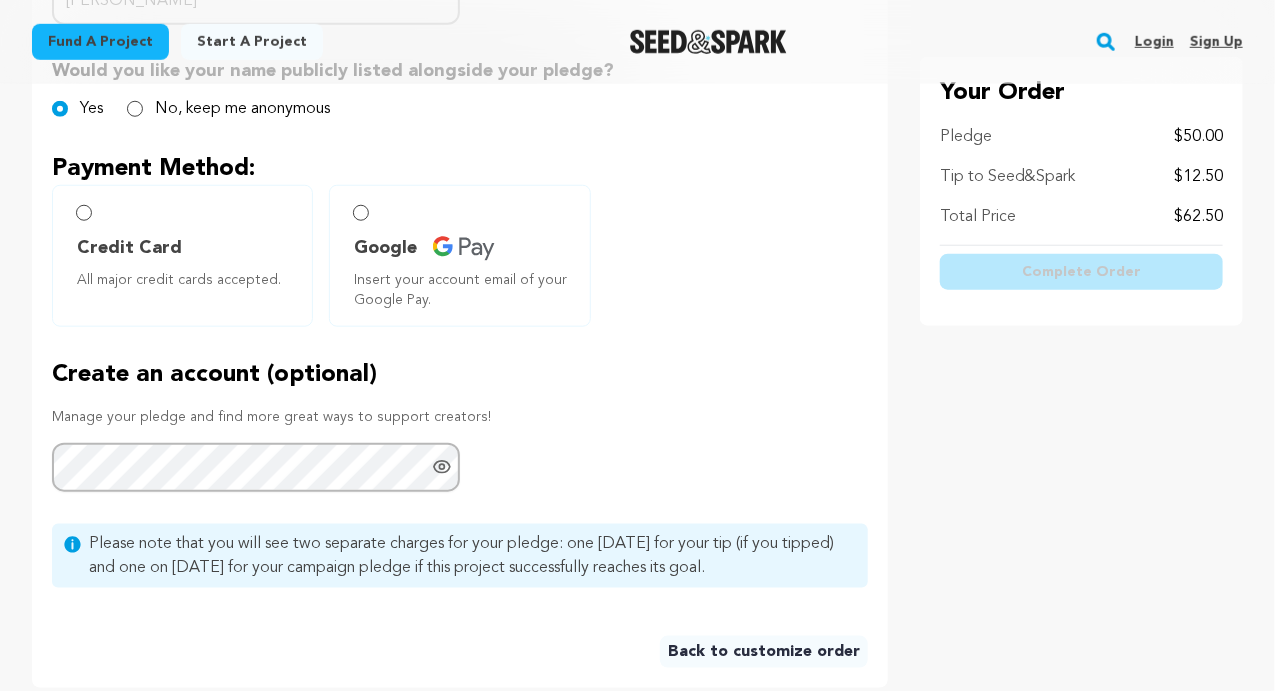 click on "Credit Card
All major credit cards accepted." at bounding box center (182, 256) 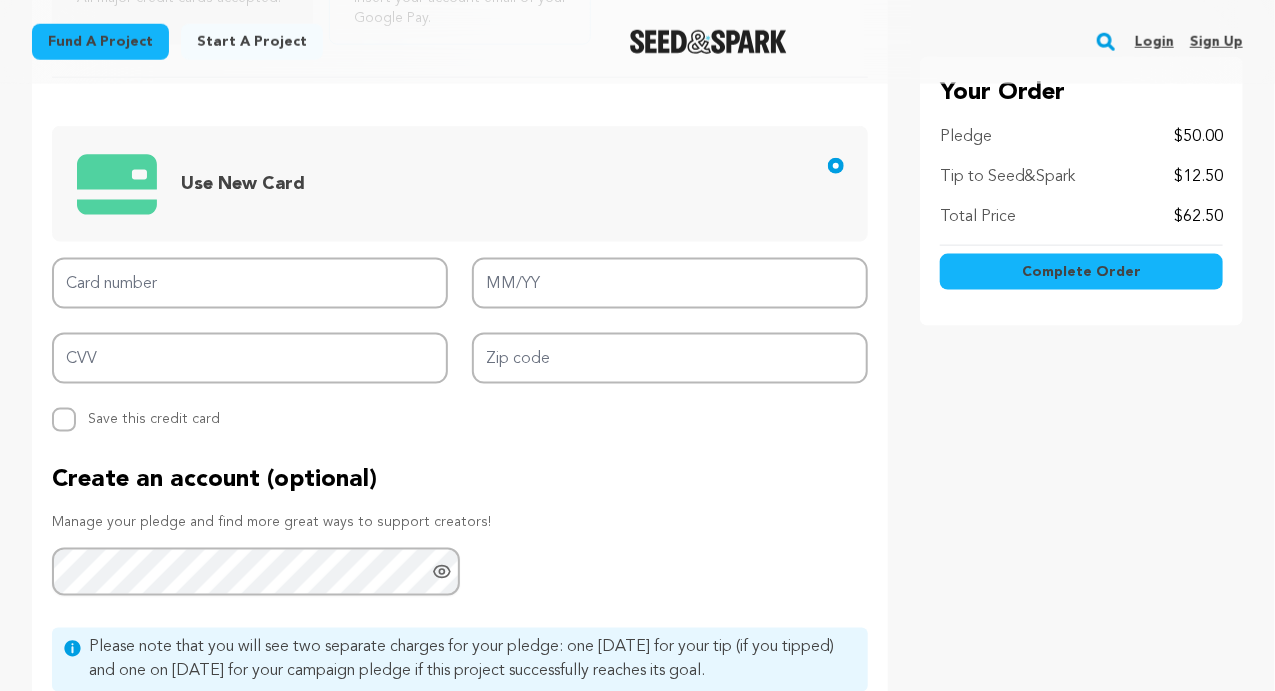 scroll, scrollTop: 900, scrollLeft: 0, axis: vertical 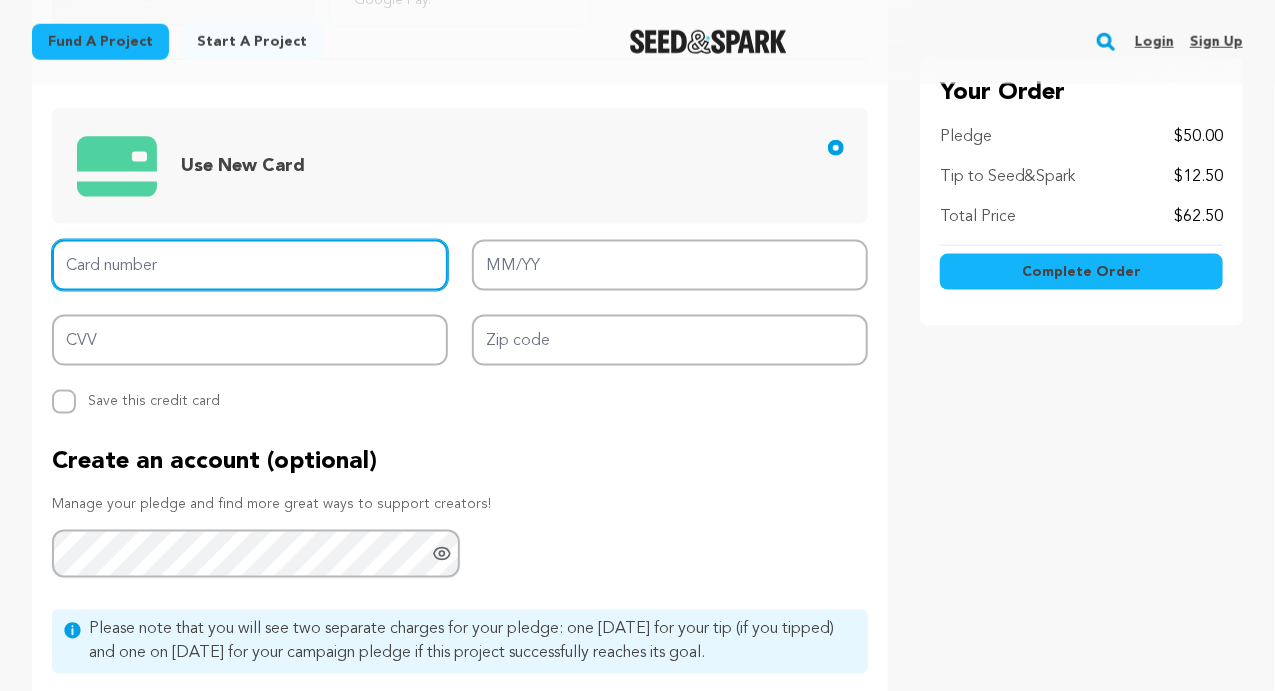 click on "Card number" at bounding box center [250, 265] 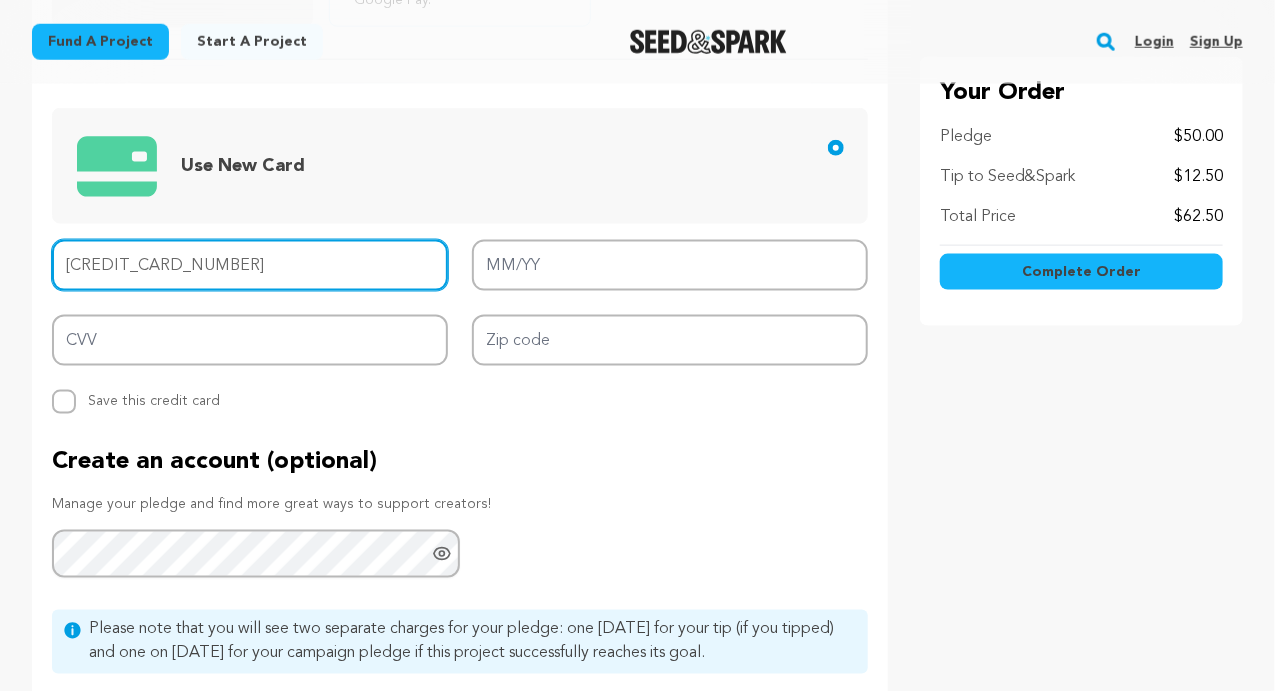 type on "3739 6146 6724 004" 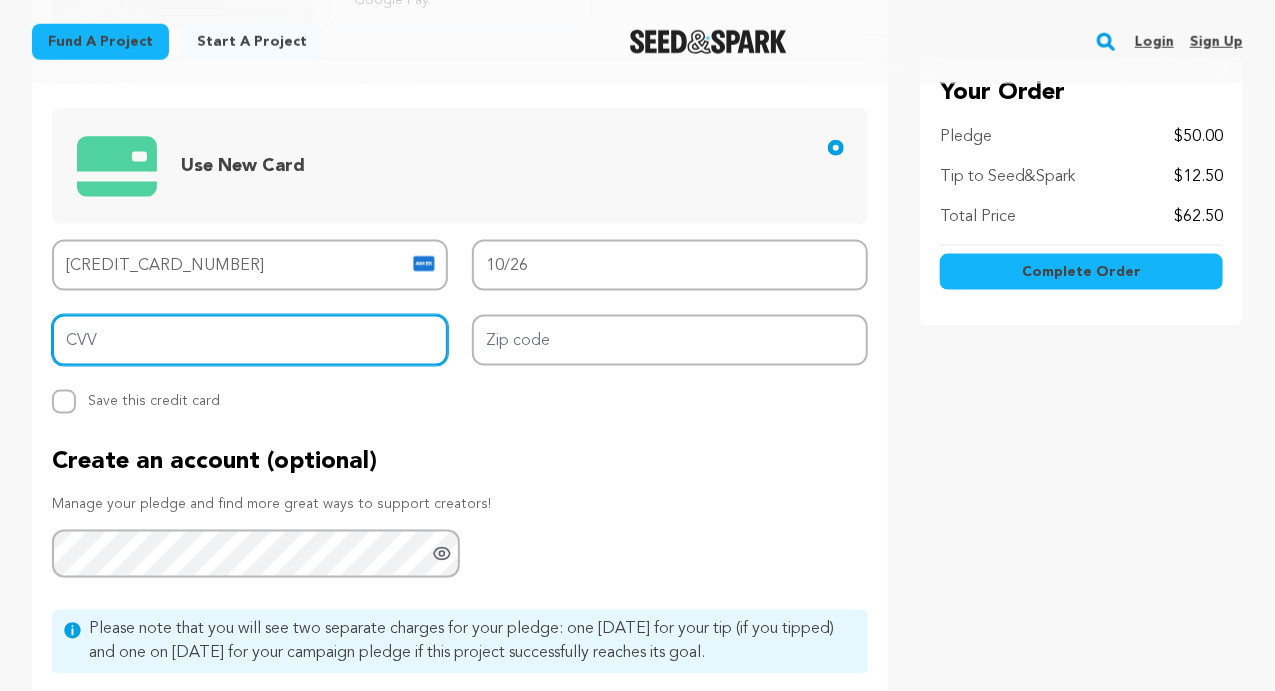 click on "CVV" at bounding box center [250, 340] 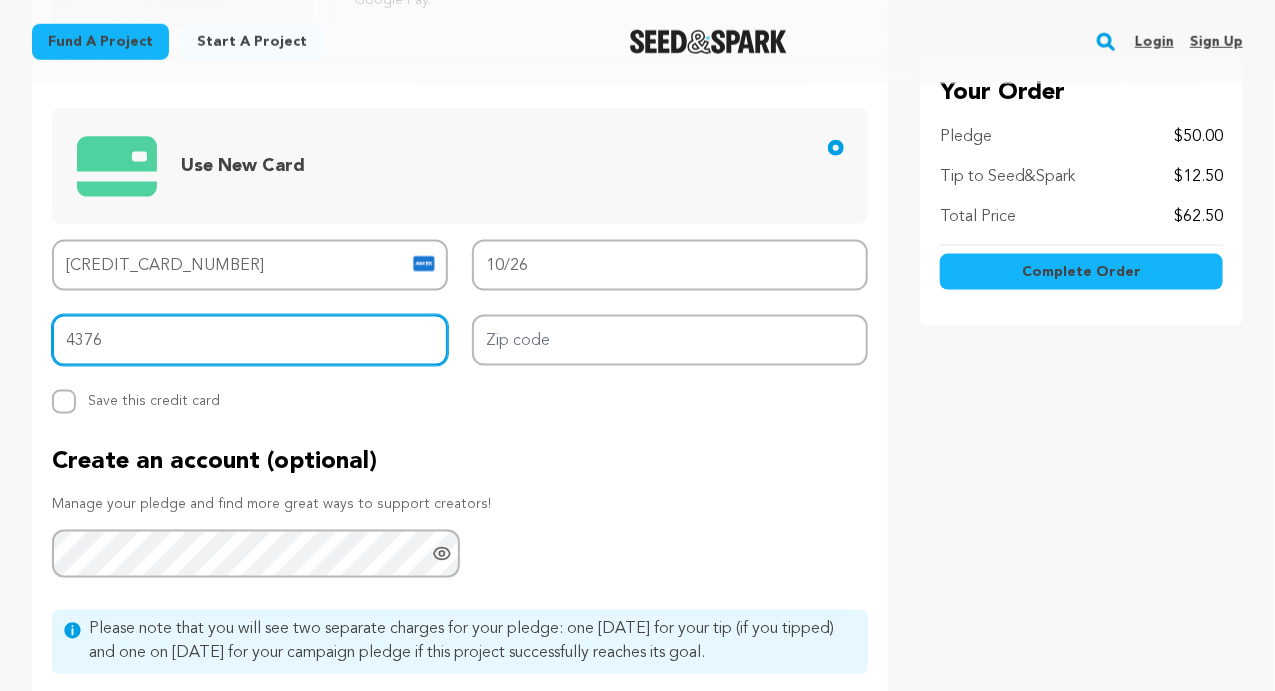 type on "4376" 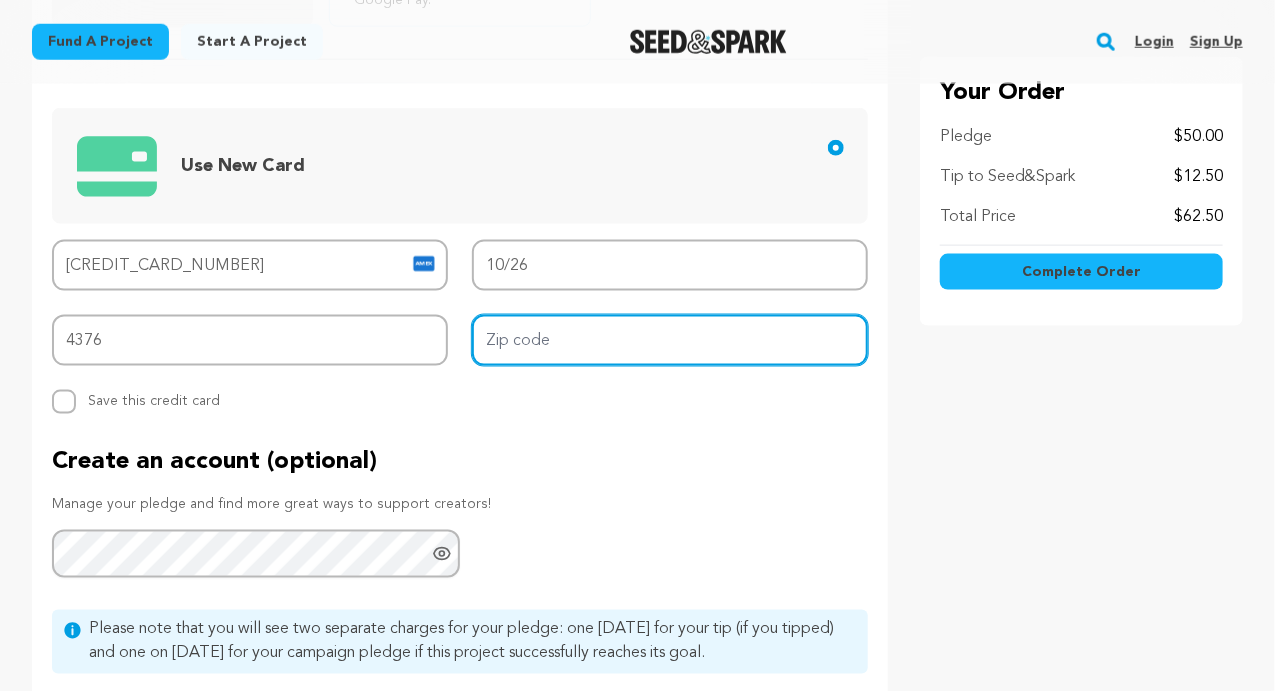 click on "Zip code" at bounding box center (670, 340) 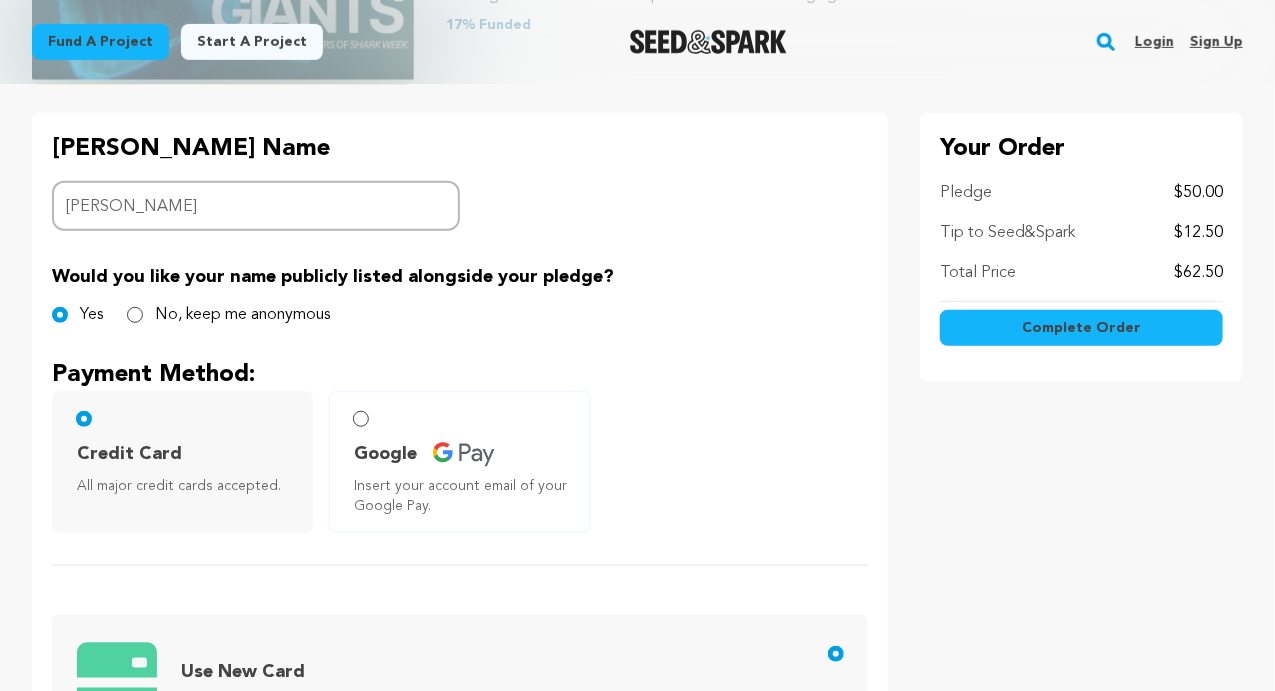 scroll, scrollTop: 400, scrollLeft: 0, axis: vertical 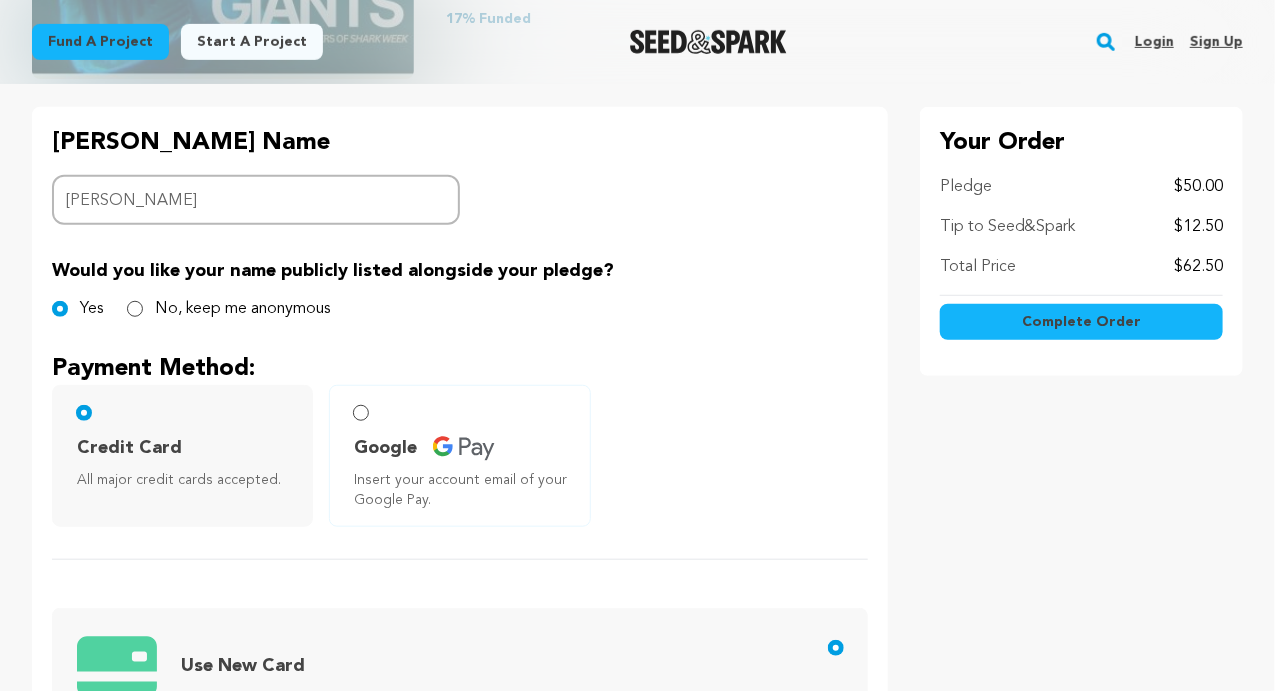 click on "Complete Order" at bounding box center (1081, 322) 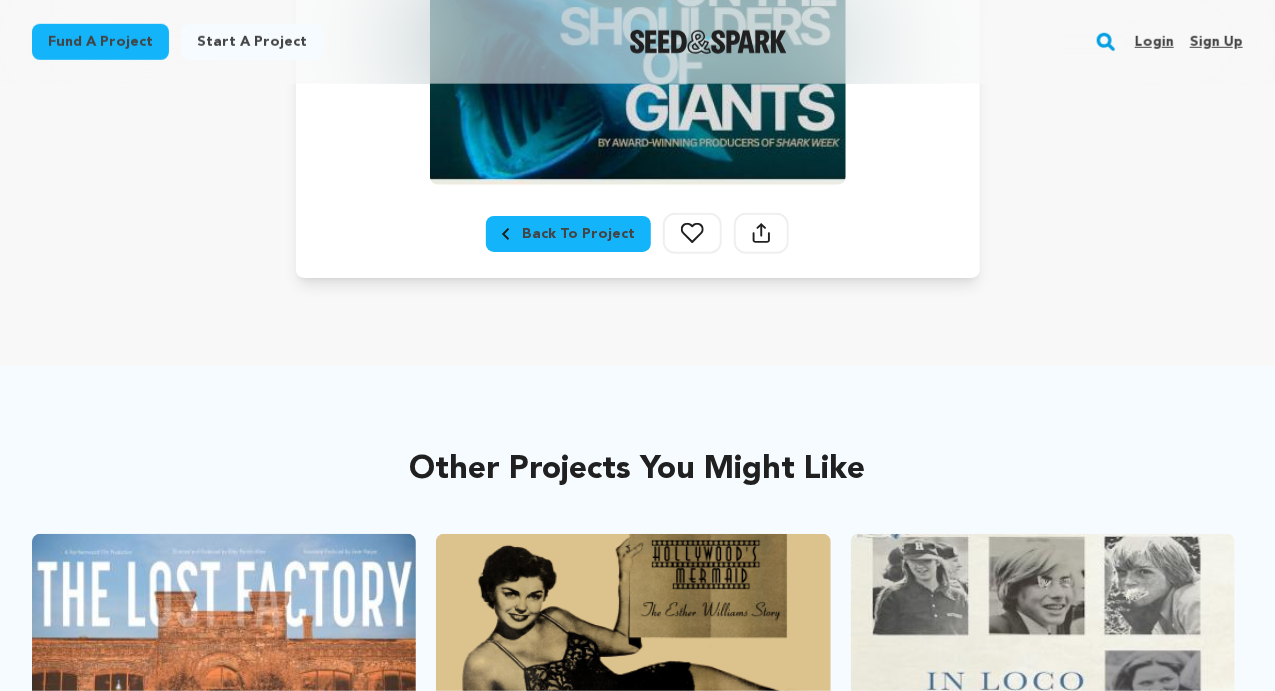 scroll, scrollTop: 700, scrollLeft: 0, axis: vertical 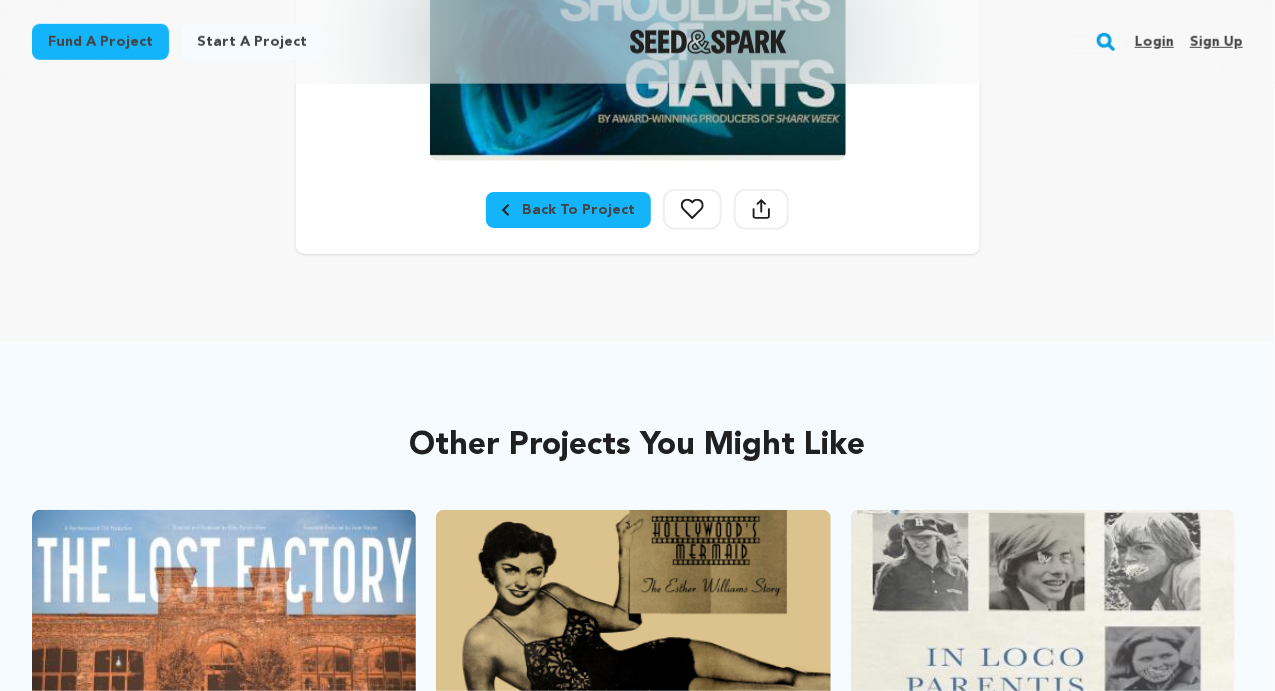 click on "Back To Project" at bounding box center [568, 210] 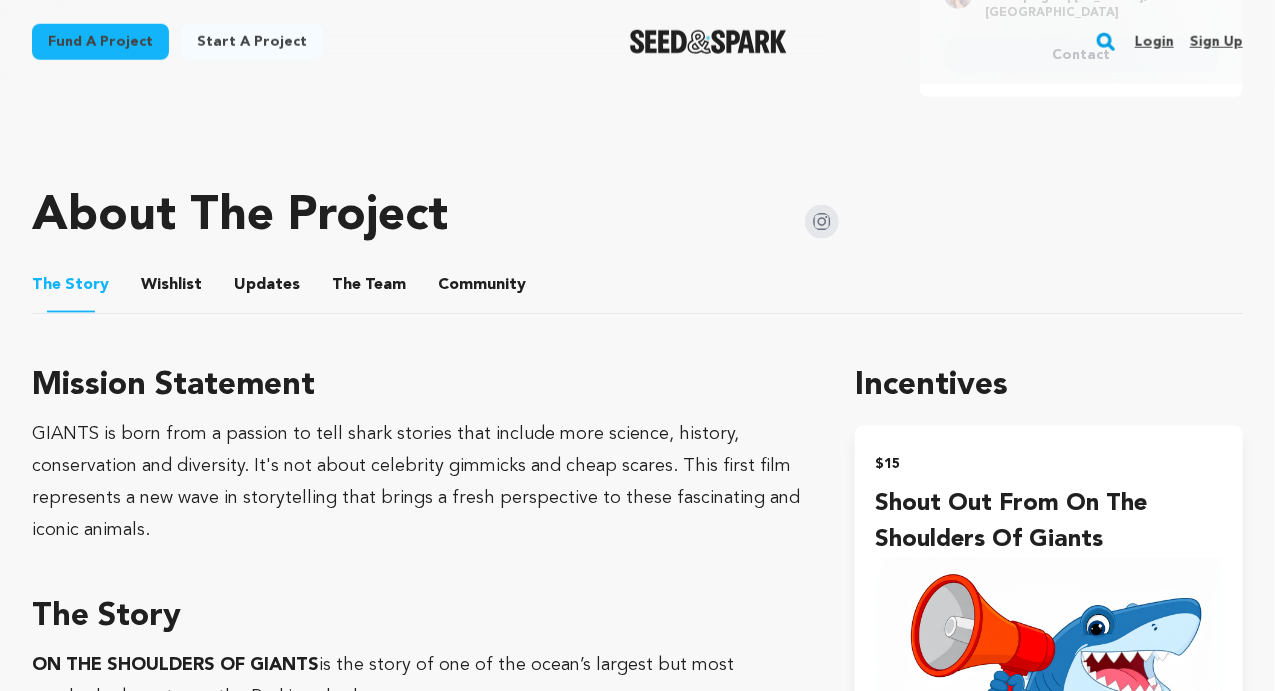 scroll, scrollTop: 900, scrollLeft: 0, axis: vertical 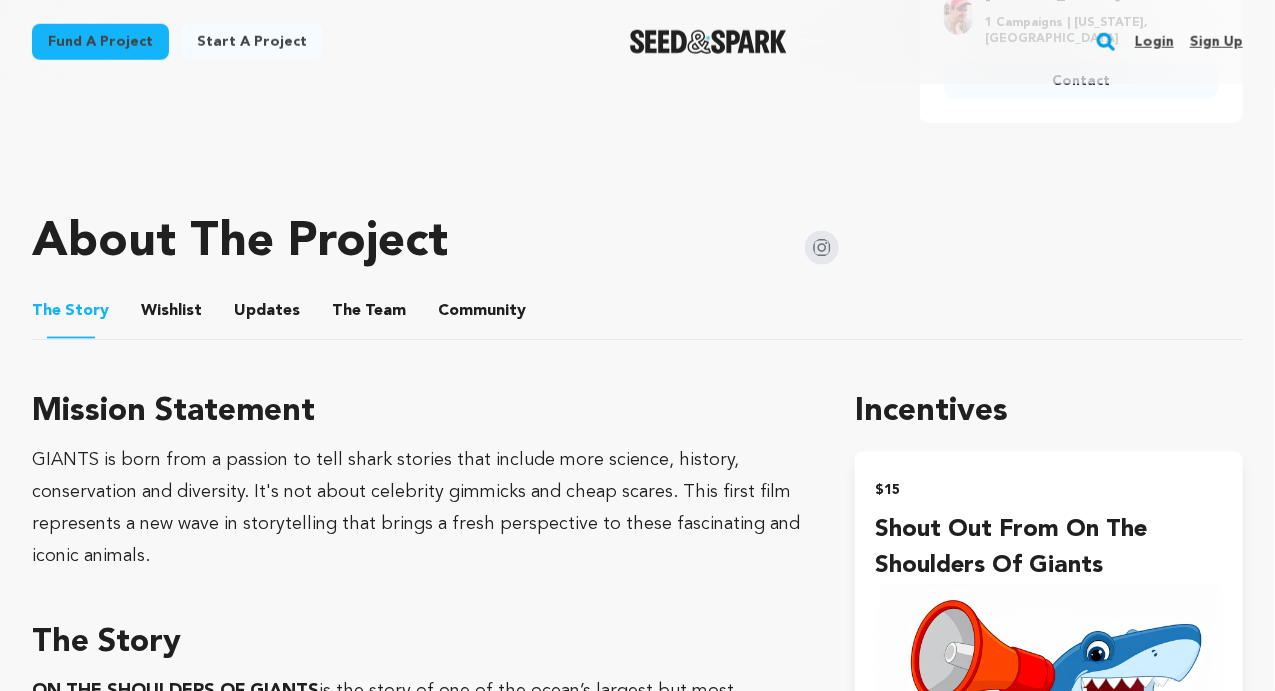 click on "The Team" at bounding box center (369, 315) 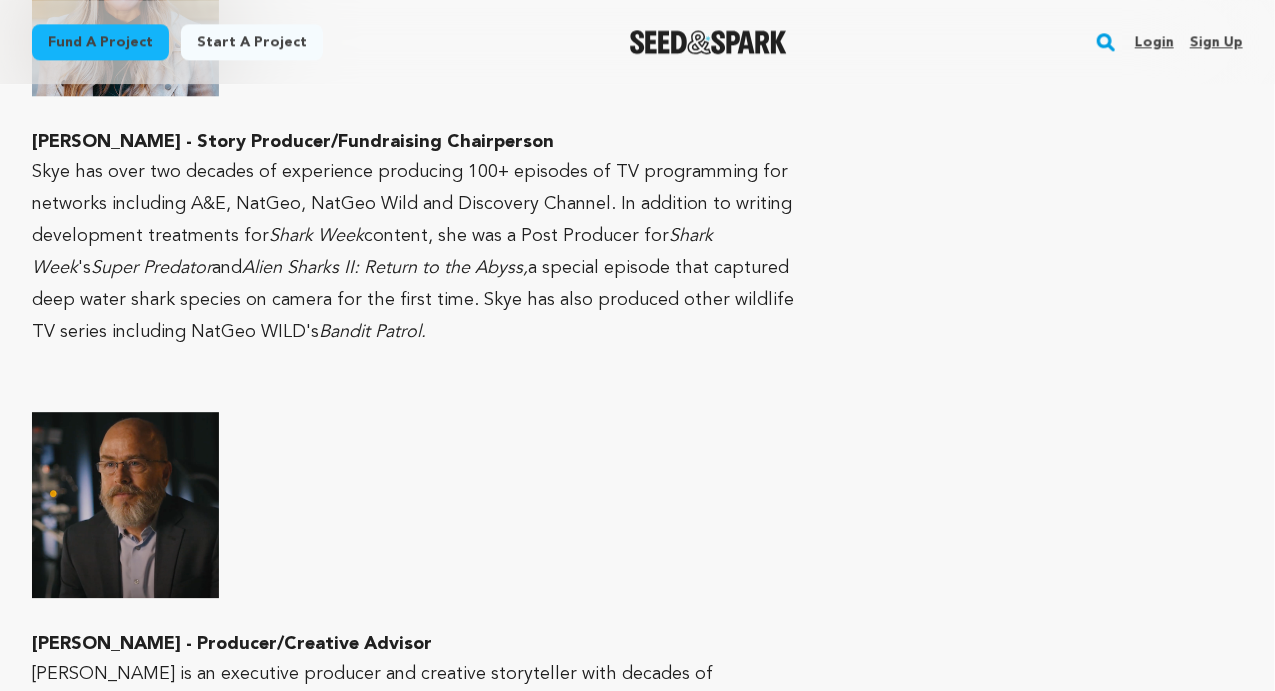 scroll, scrollTop: 1900, scrollLeft: 0, axis: vertical 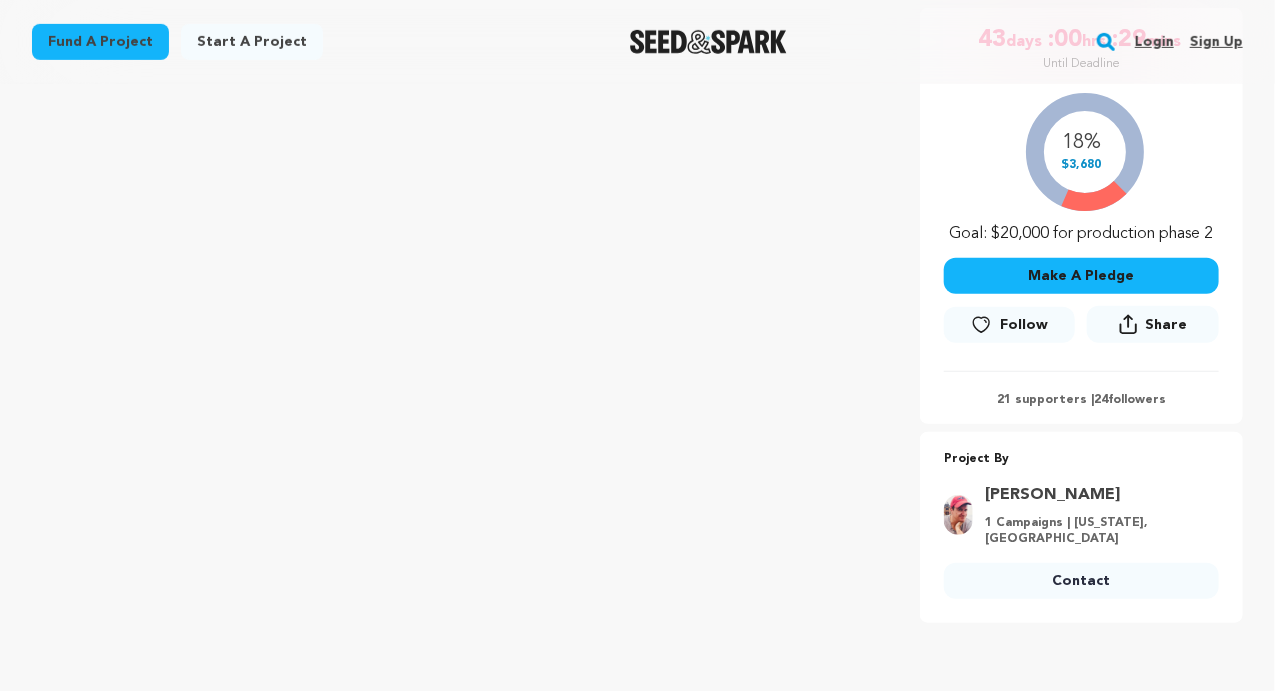 click on "Follow" at bounding box center (1024, 325) 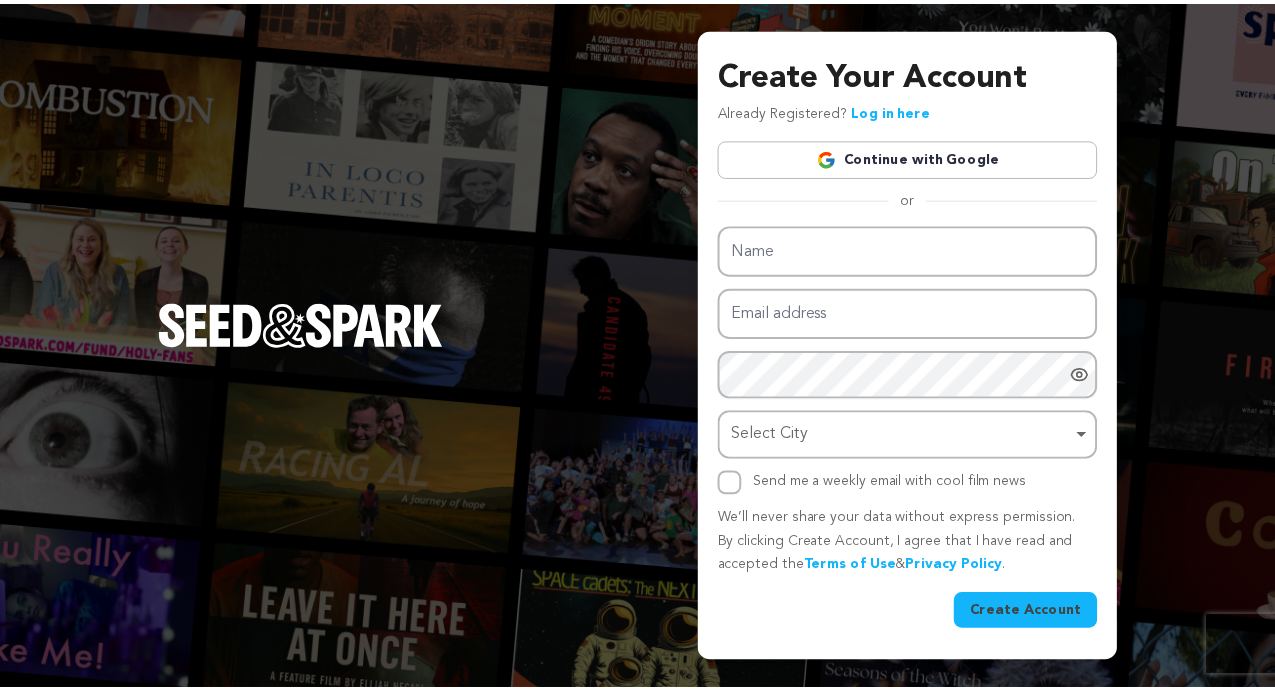 scroll, scrollTop: 0, scrollLeft: 0, axis: both 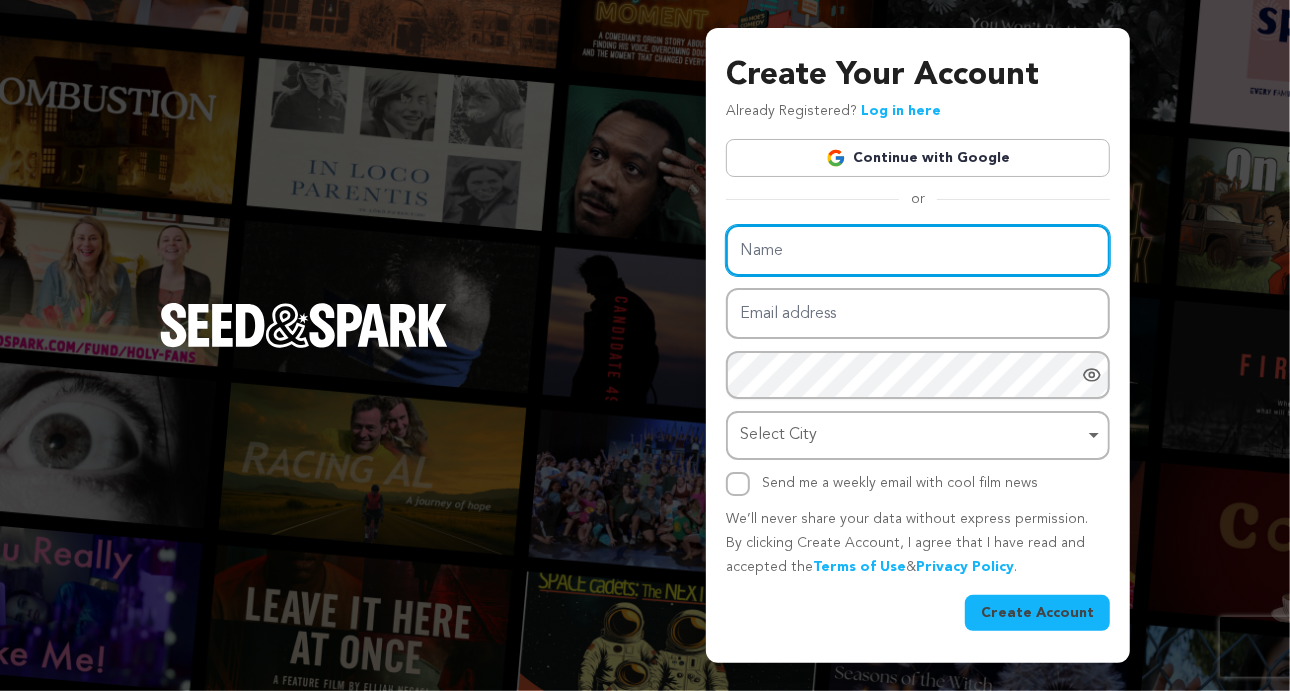 click on "Name" at bounding box center (918, 250) 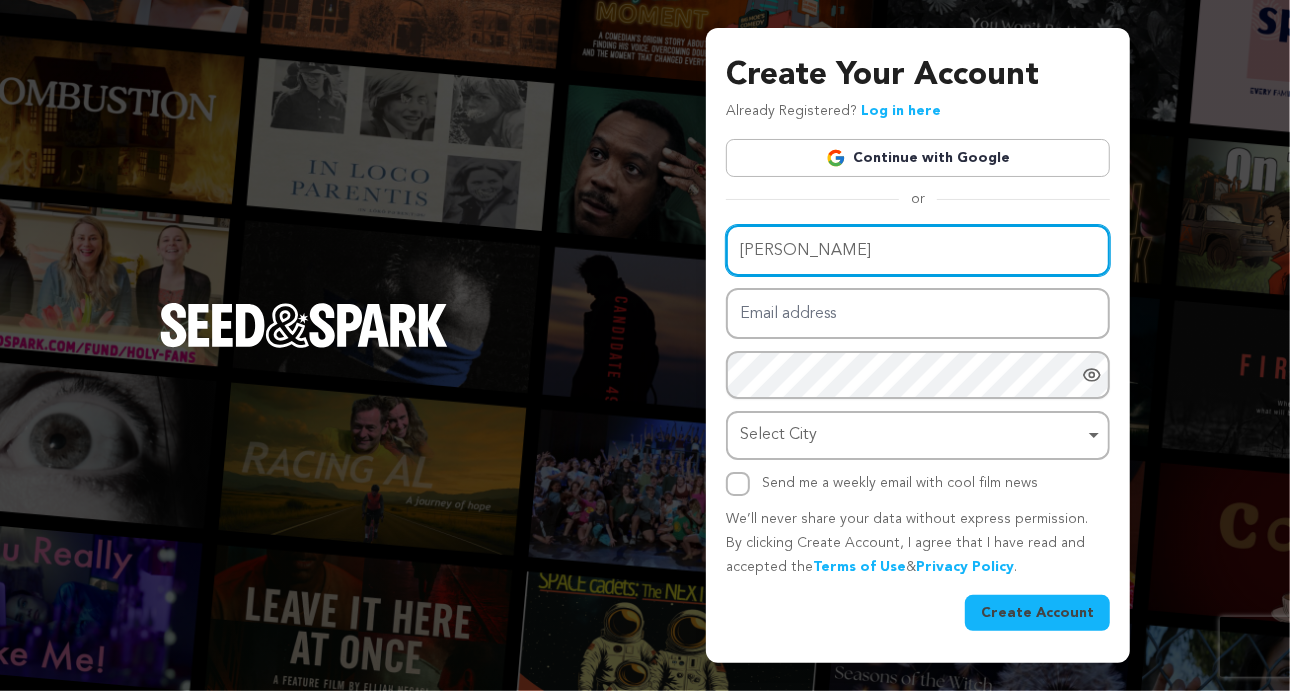 type on "[PERSON_NAME]" 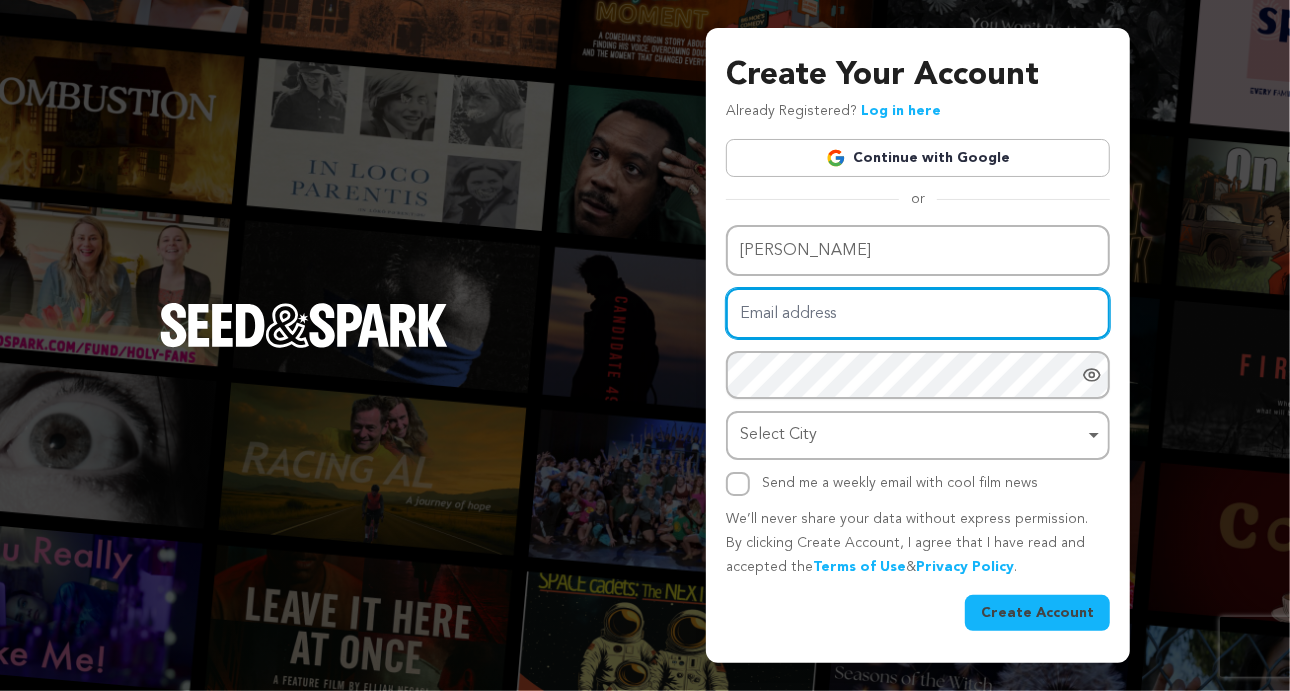 click on "Email address" at bounding box center (918, 313) 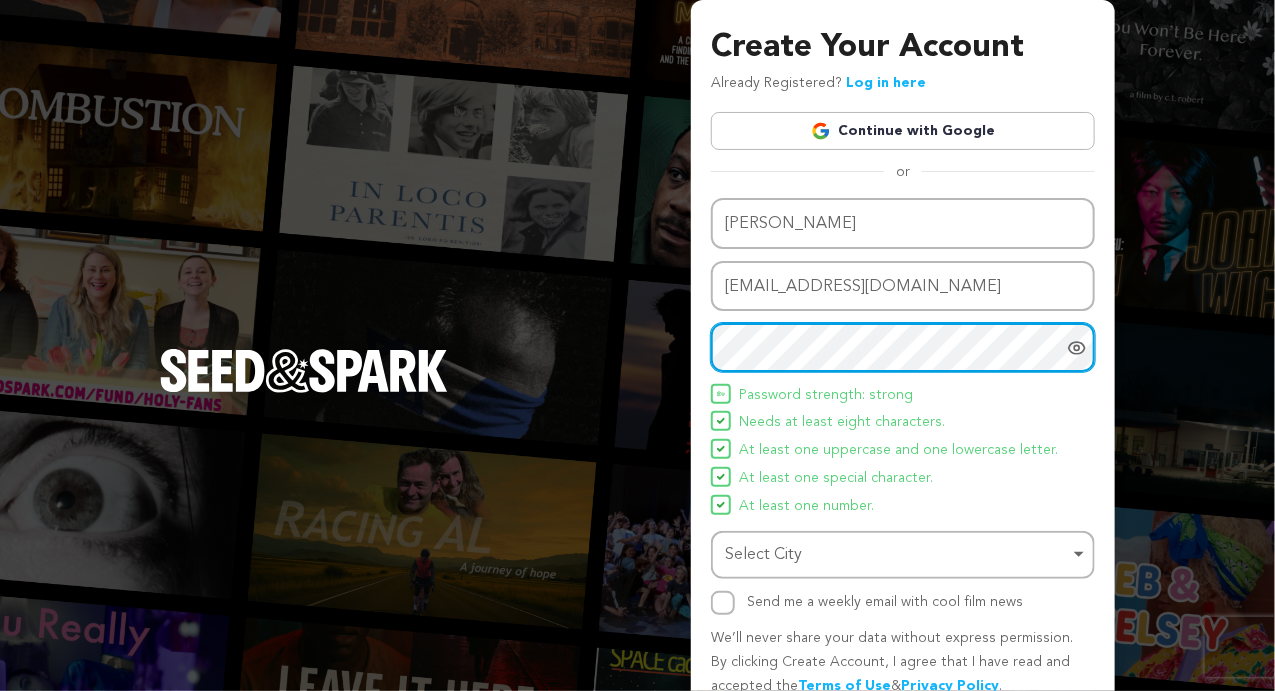 click on "Select City Remove item" at bounding box center (897, 555) 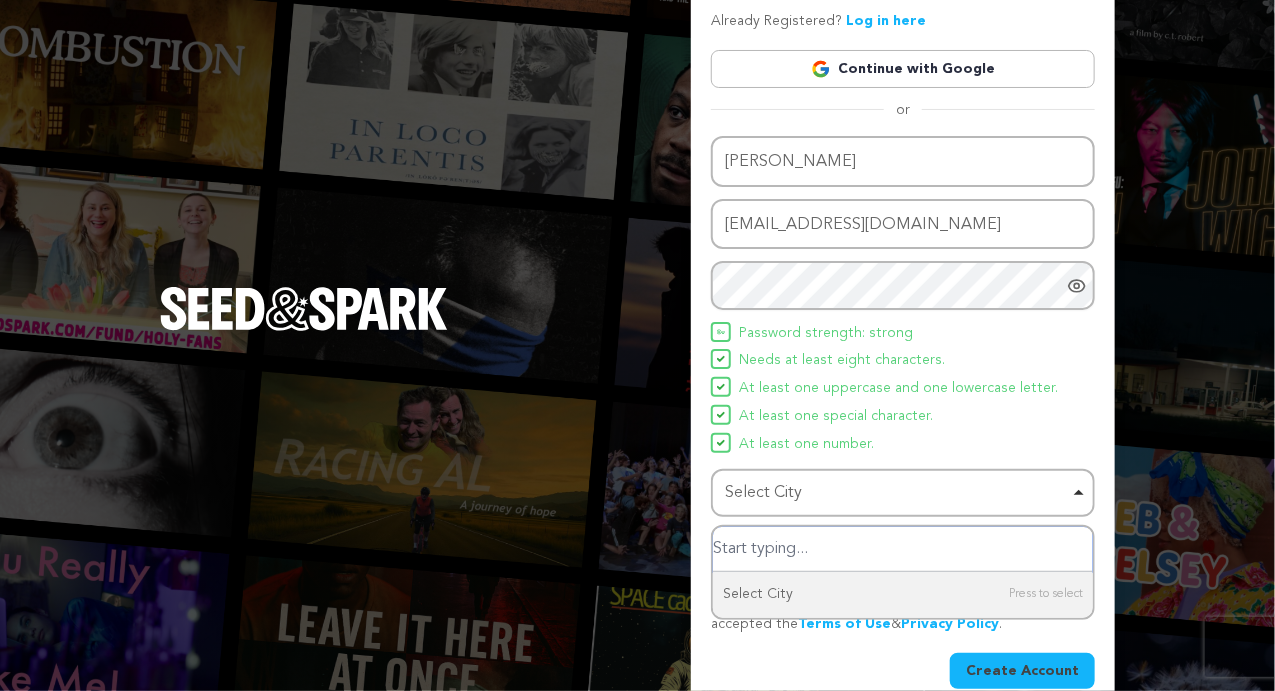scroll, scrollTop: 89, scrollLeft: 0, axis: vertical 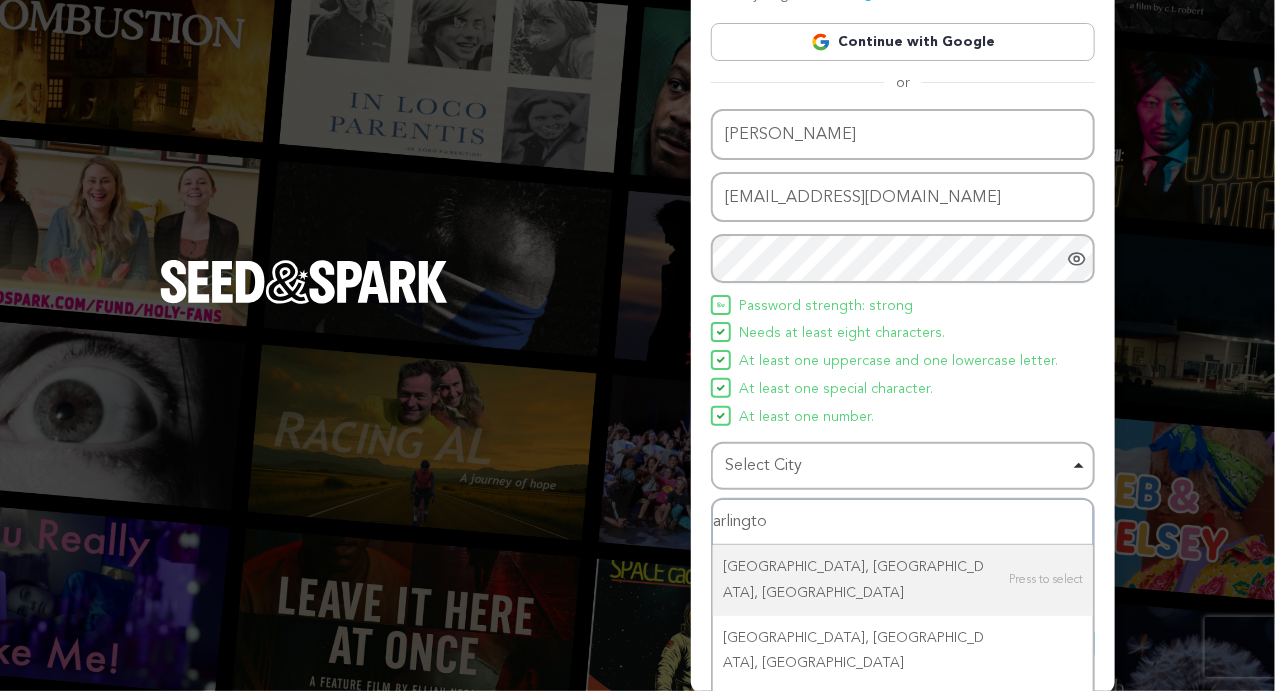 type on "arlington" 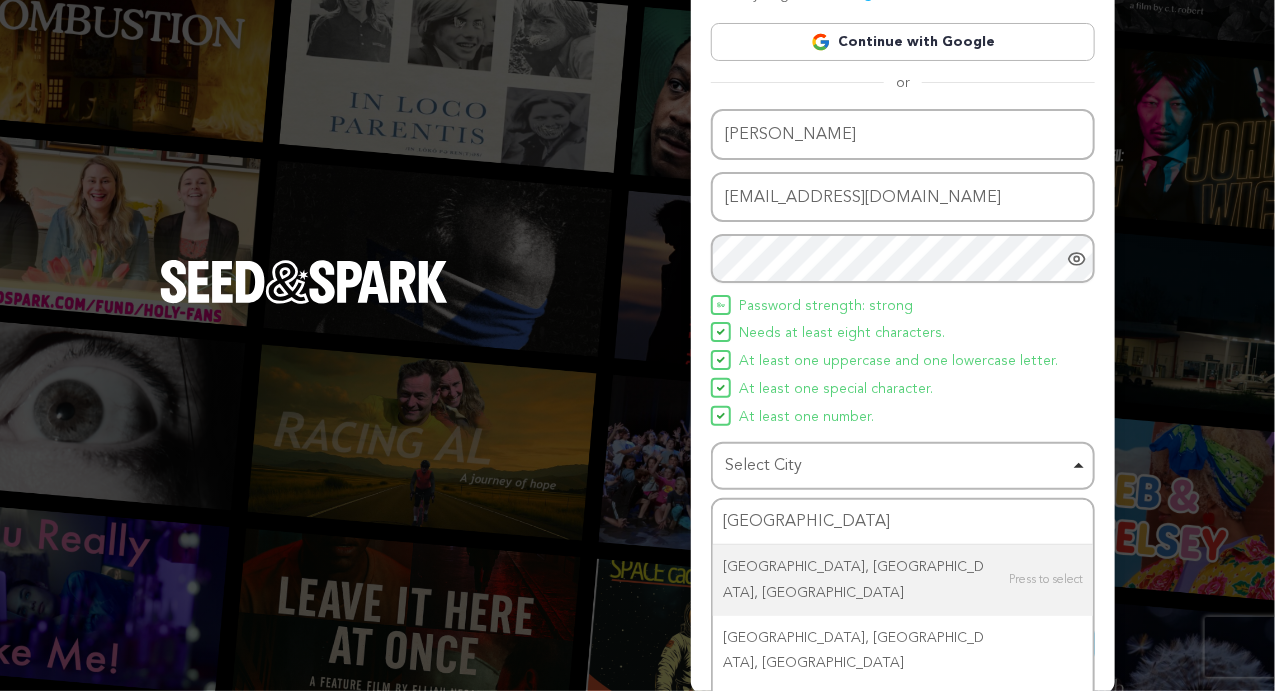 type 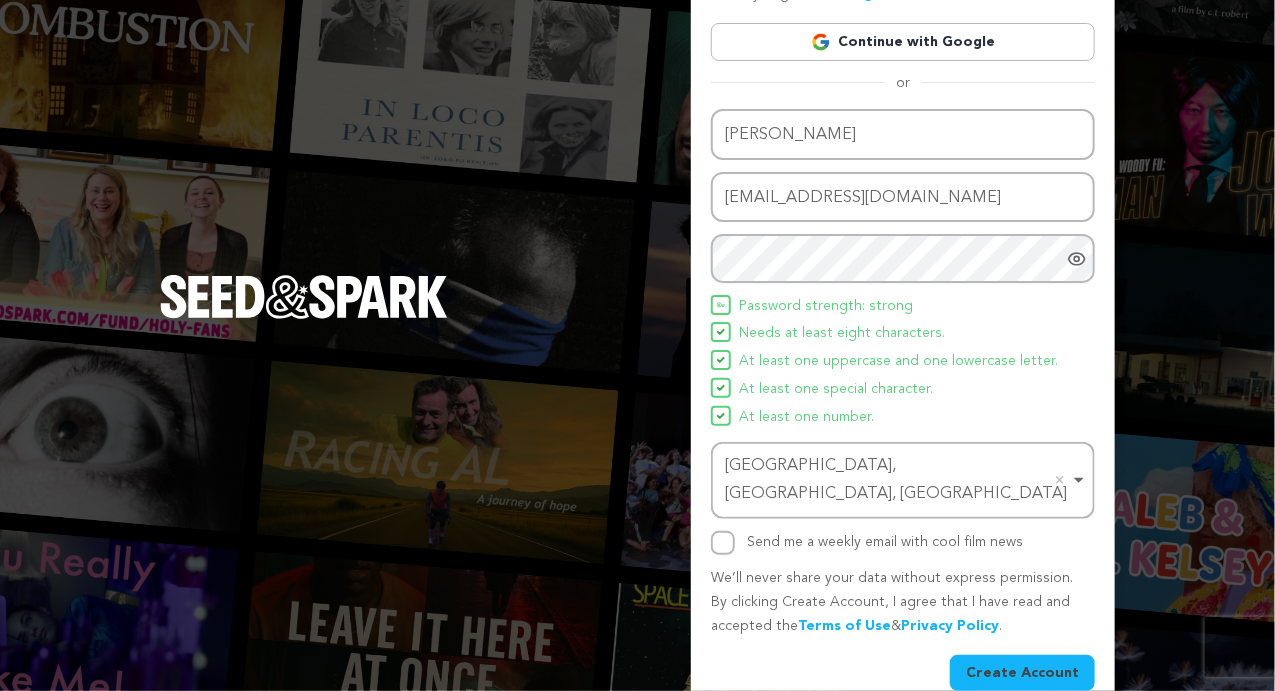 click on "Create Account" at bounding box center [1022, 673] 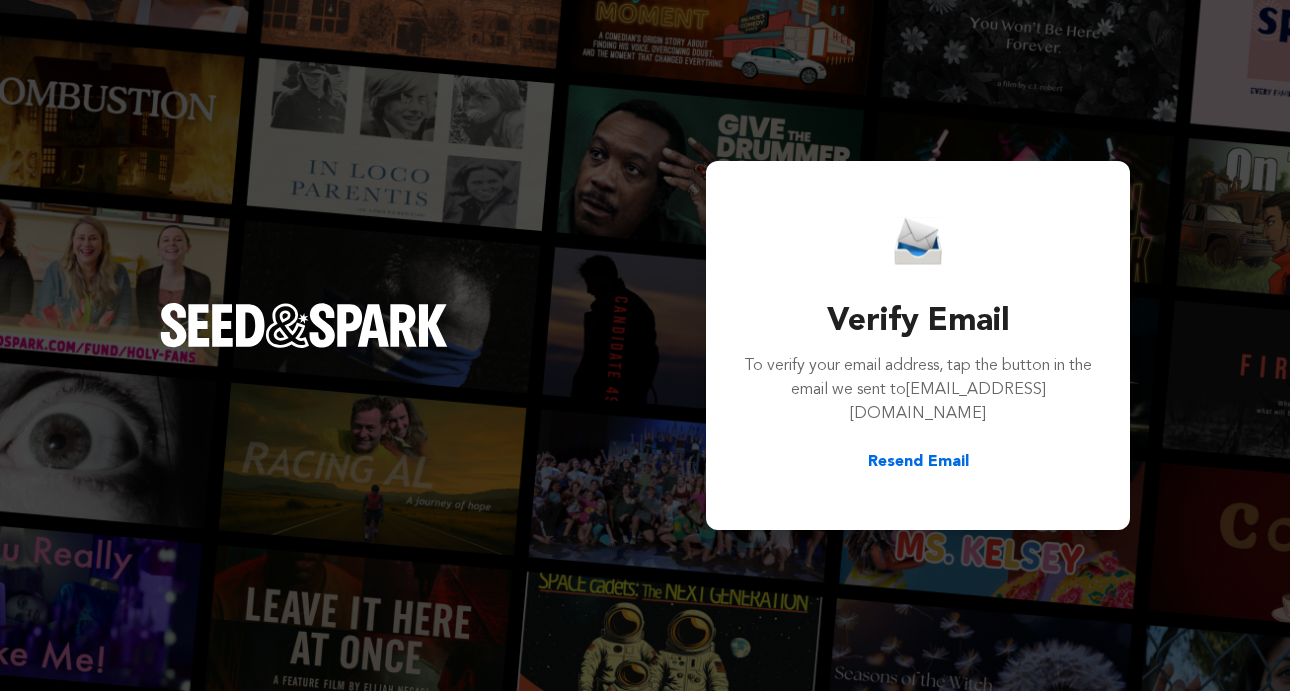 scroll, scrollTop: 0, scrollLeft: 0, axis: both 